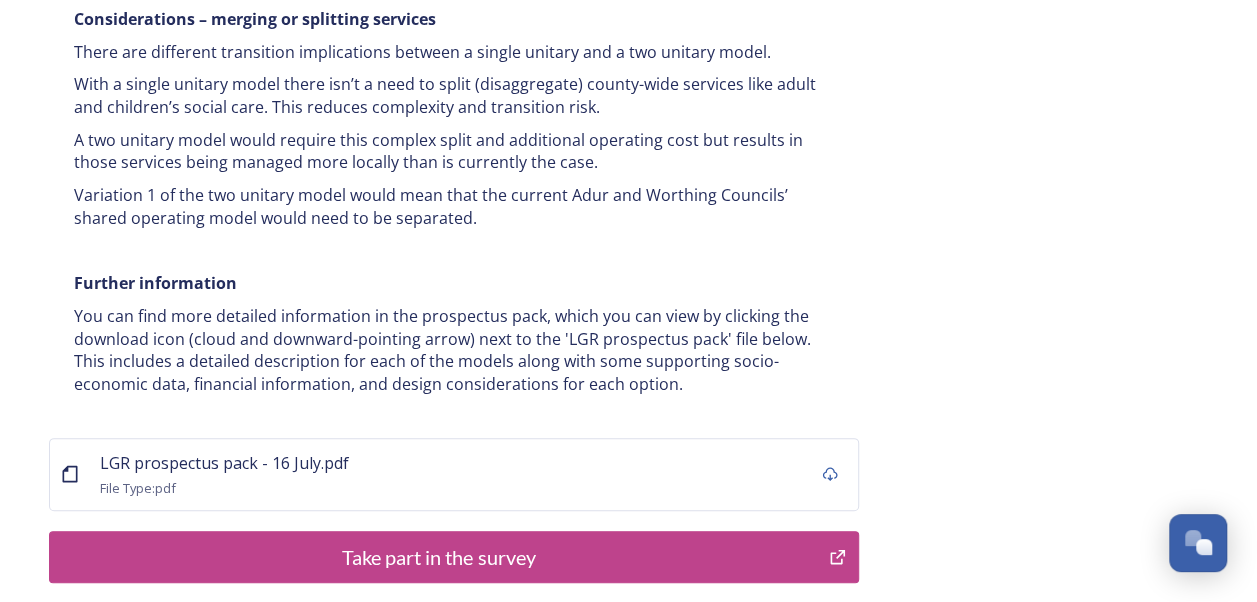 scroll, scrollTop: 4112, scrollLeft: 0, axis: vertical 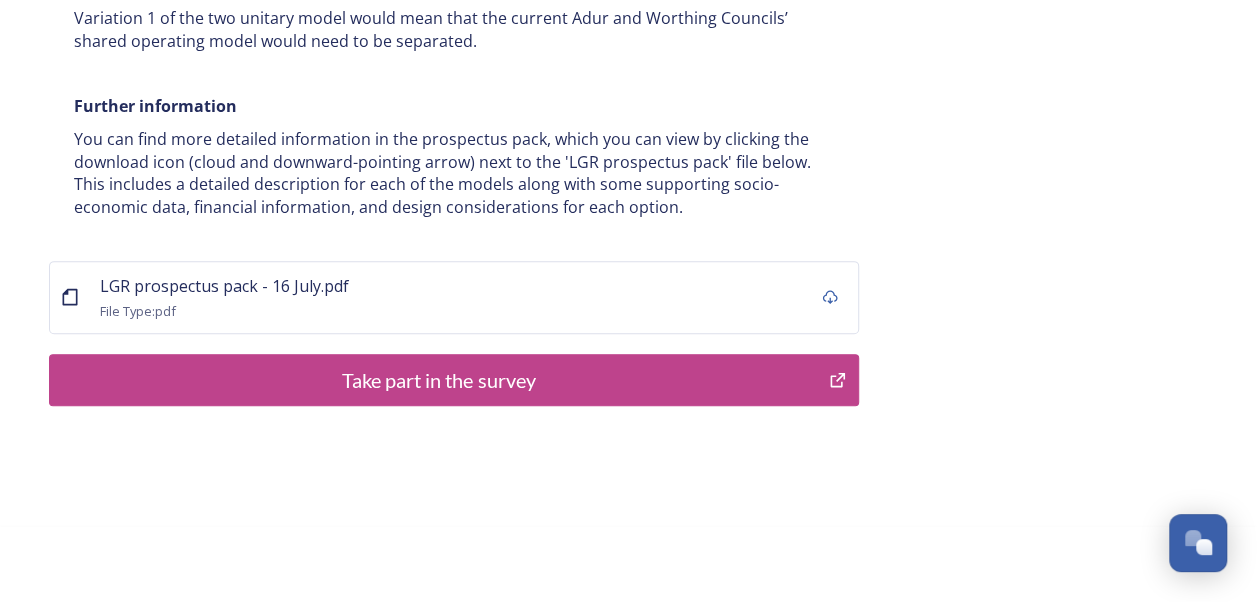 click on "Take part in the survey" at bounding box center (439, 380) 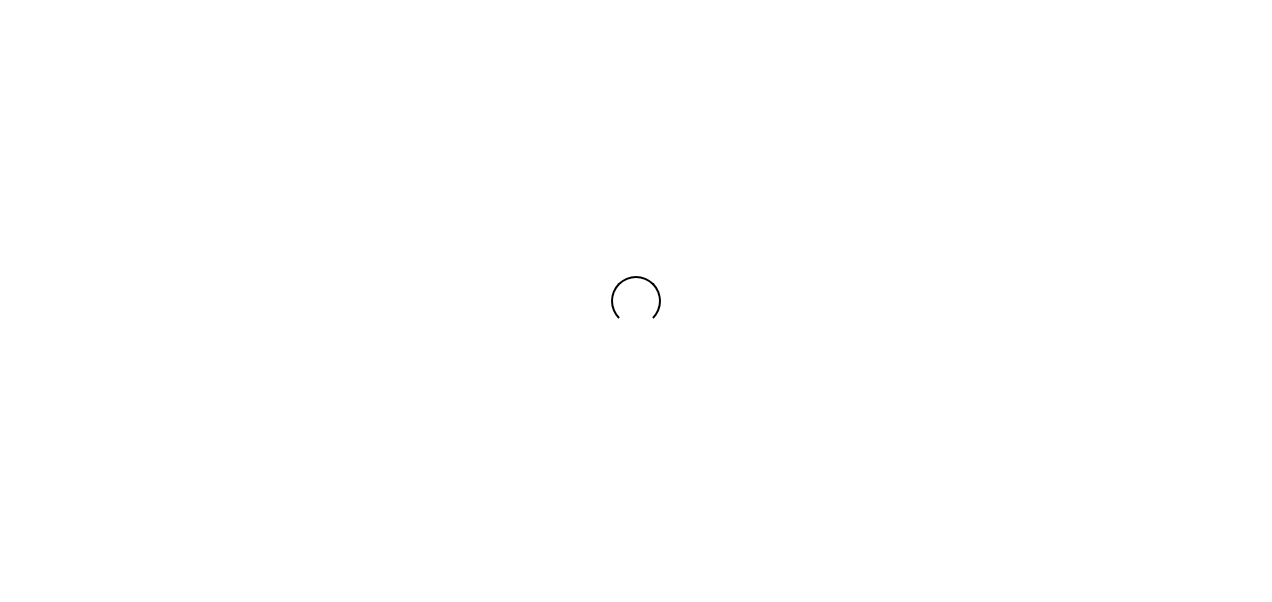 scroll, scrollTop: 0, scrollLeft: 0, axis: both 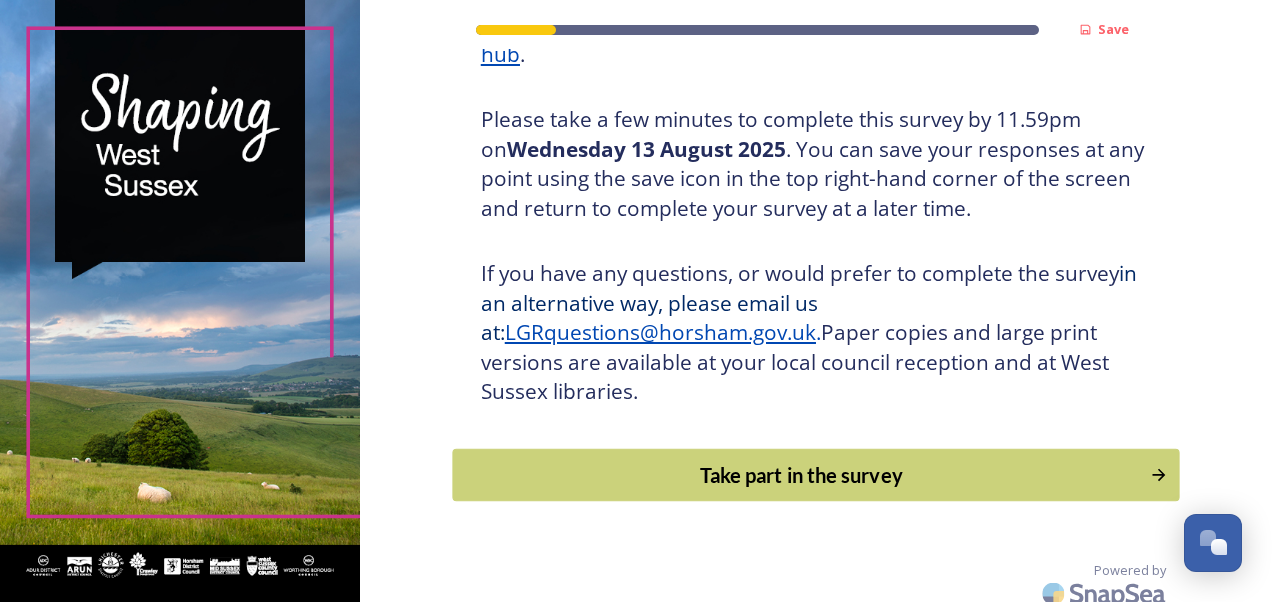 click on "Take part in the survey" at bounding box center (815, 474) 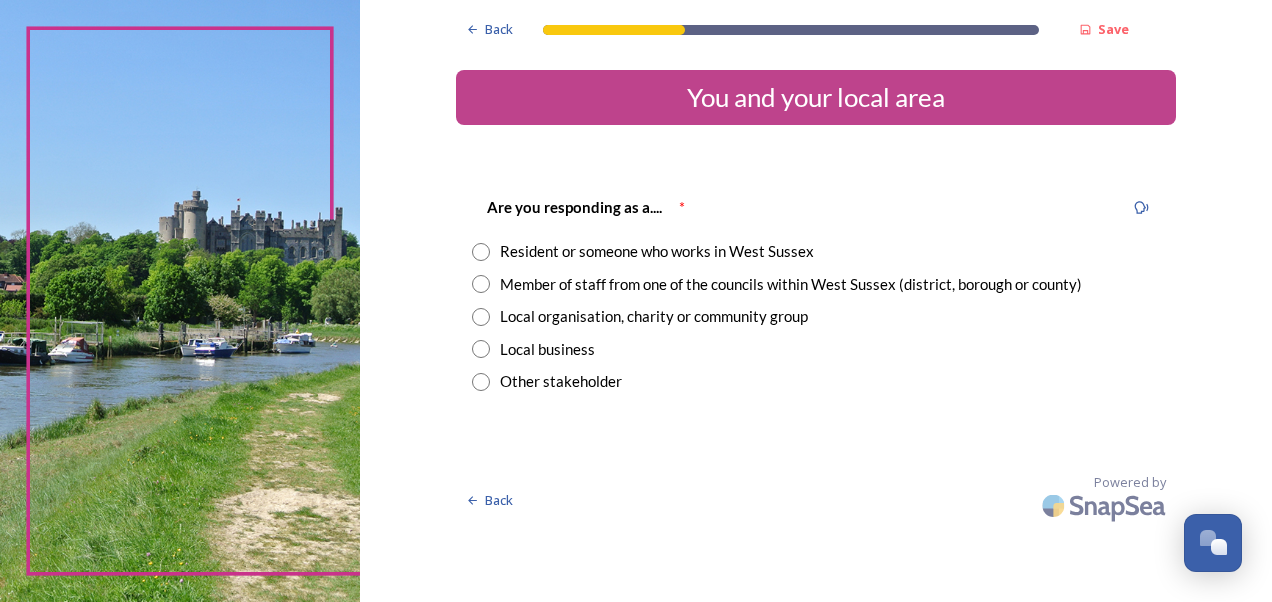 click on "Resident or someone who works in West Sussex" at bounding box center [657, 251] 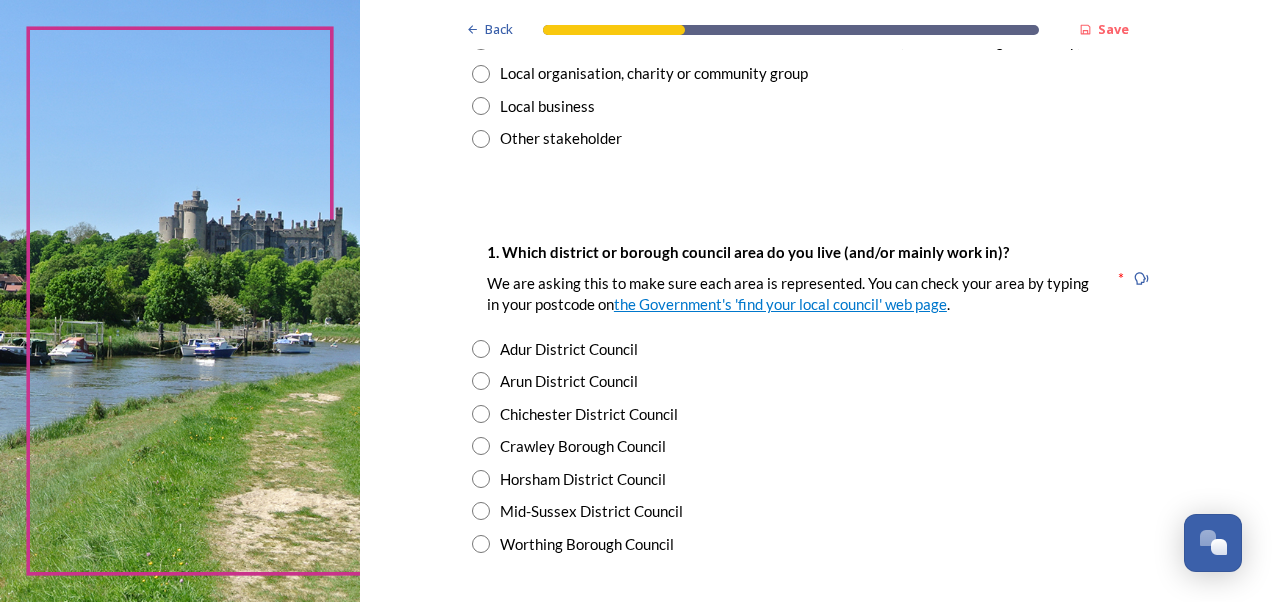 scroll, scrollTop: 251, scrollLeft: 0, axis: vertical 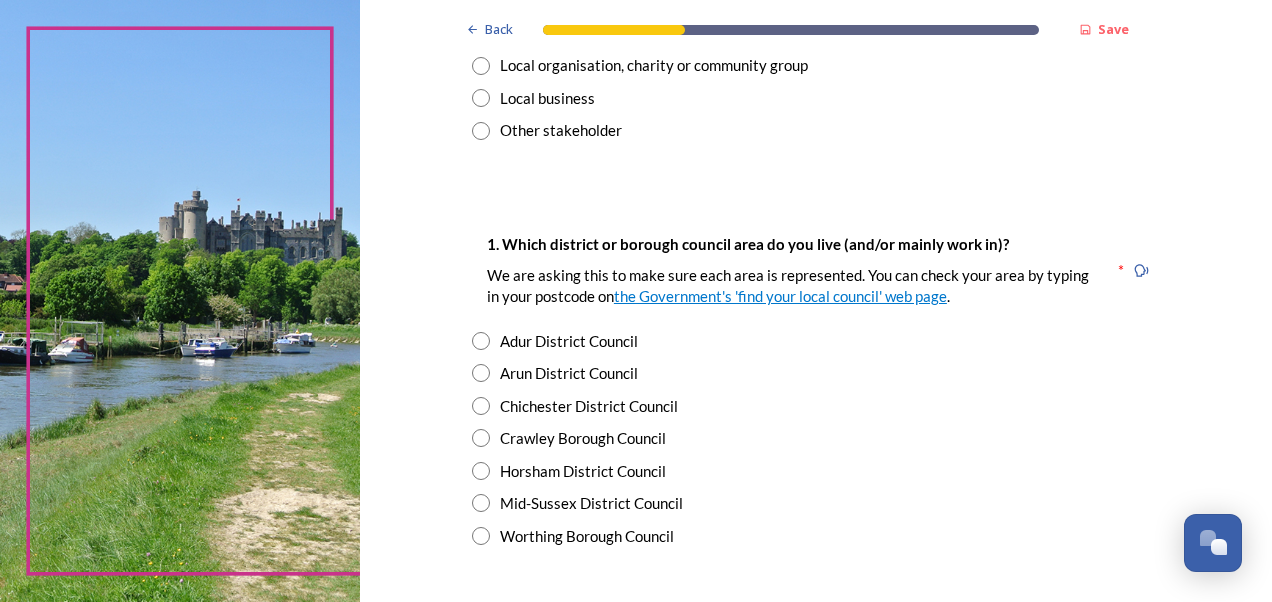 click on "Arun District Council" at bounding box center (569, 373) 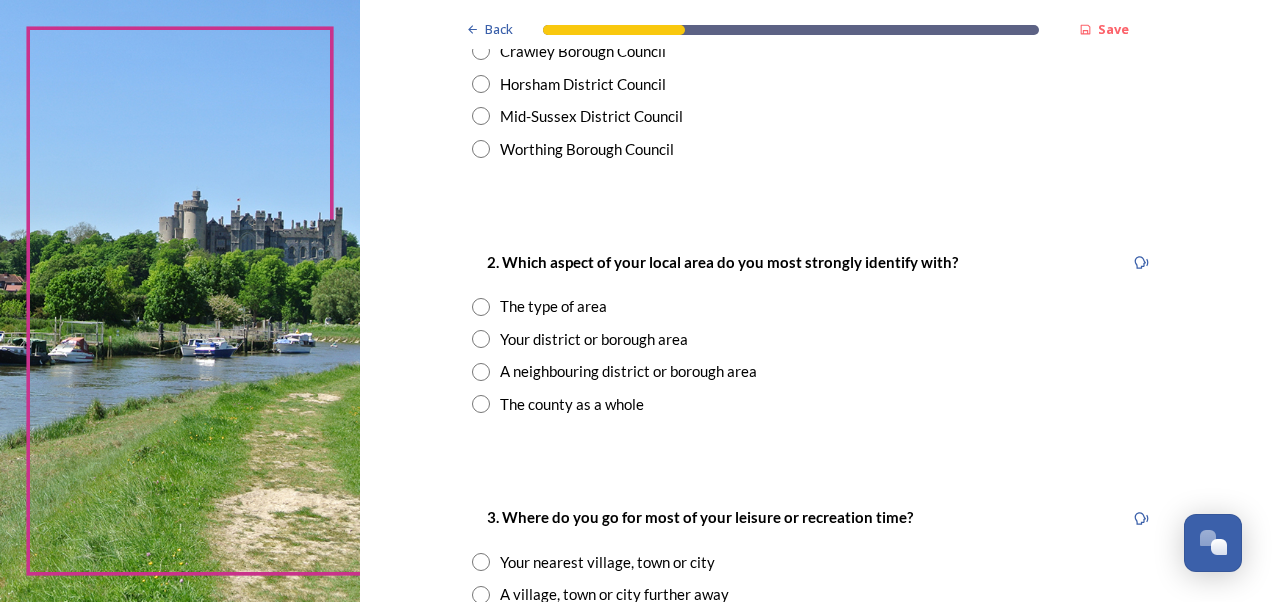 scroll, scrollTop: 703, scrollLeft: 0, axis: vertical 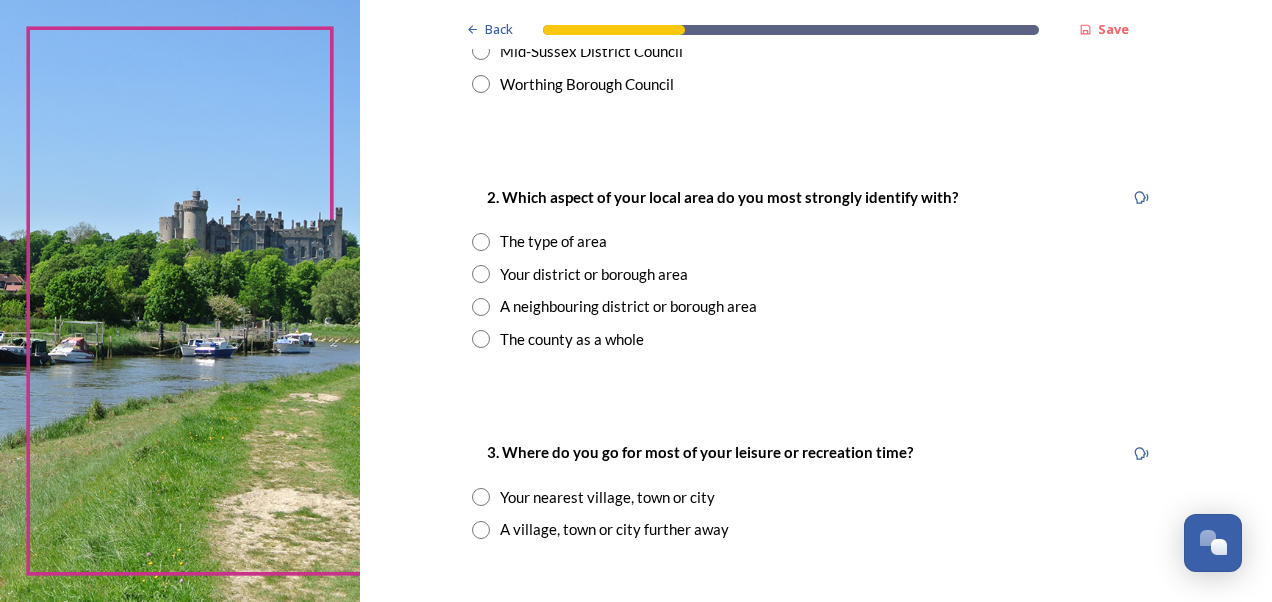 click on "Your district or borough area" at bounding box center [594, 274] 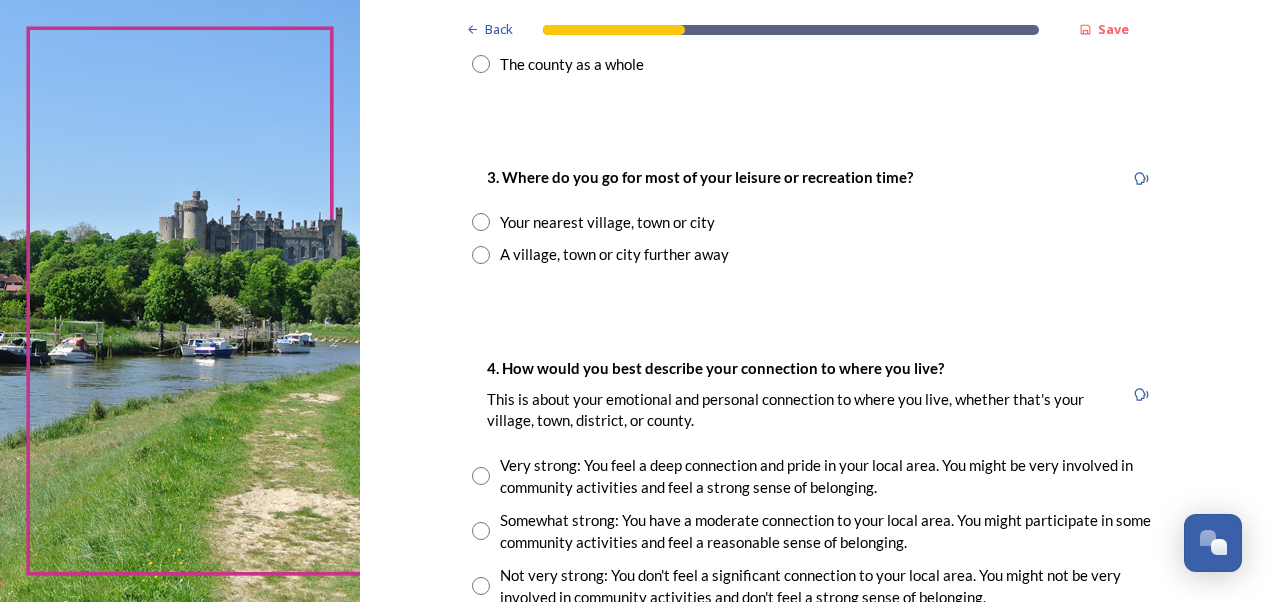 scroll, scrollTop: 986, scrollLeft: 0, axis: vertical 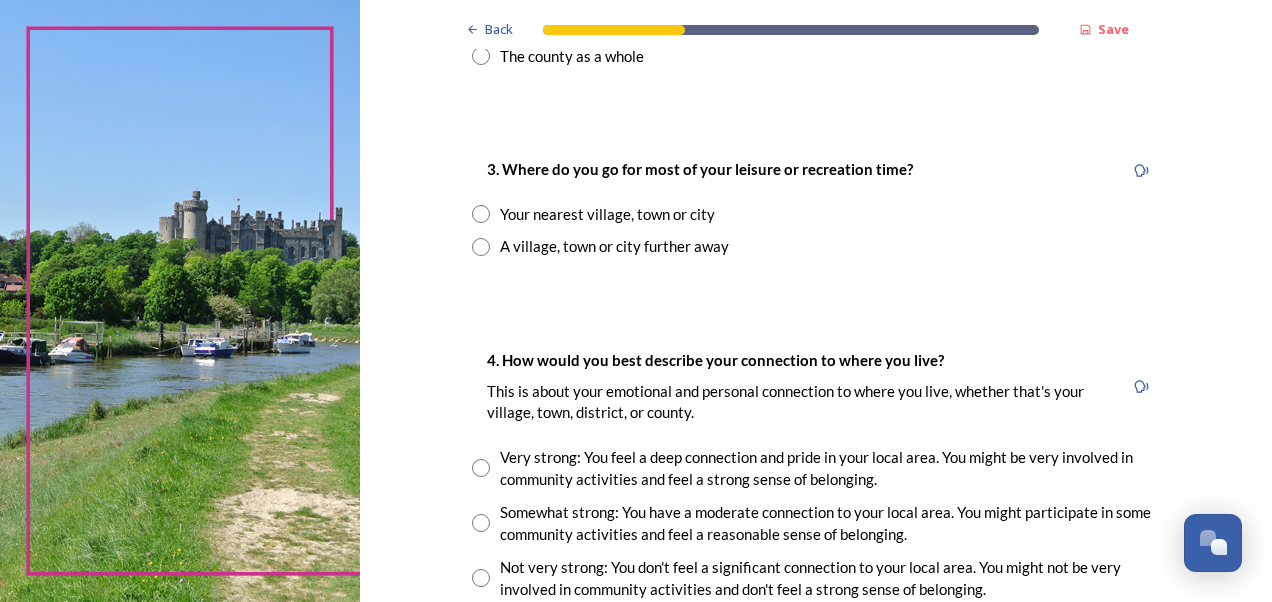 click on "Your nearest village, town or city" at bounding box center [607, 214] 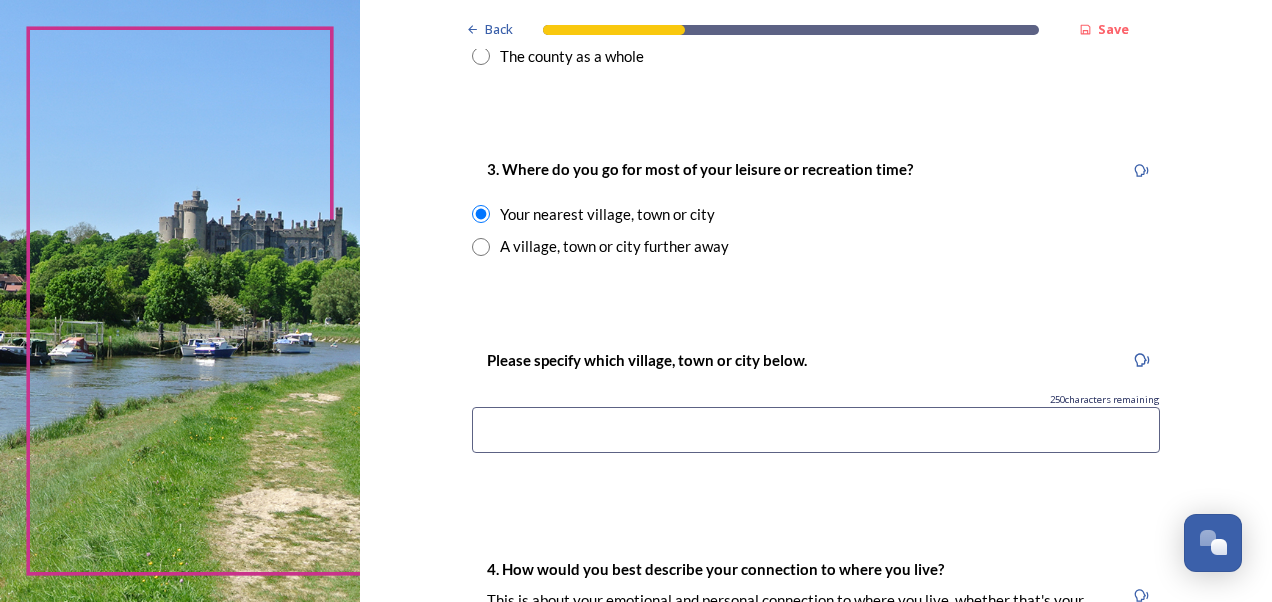click at bounding box center [816, 430] 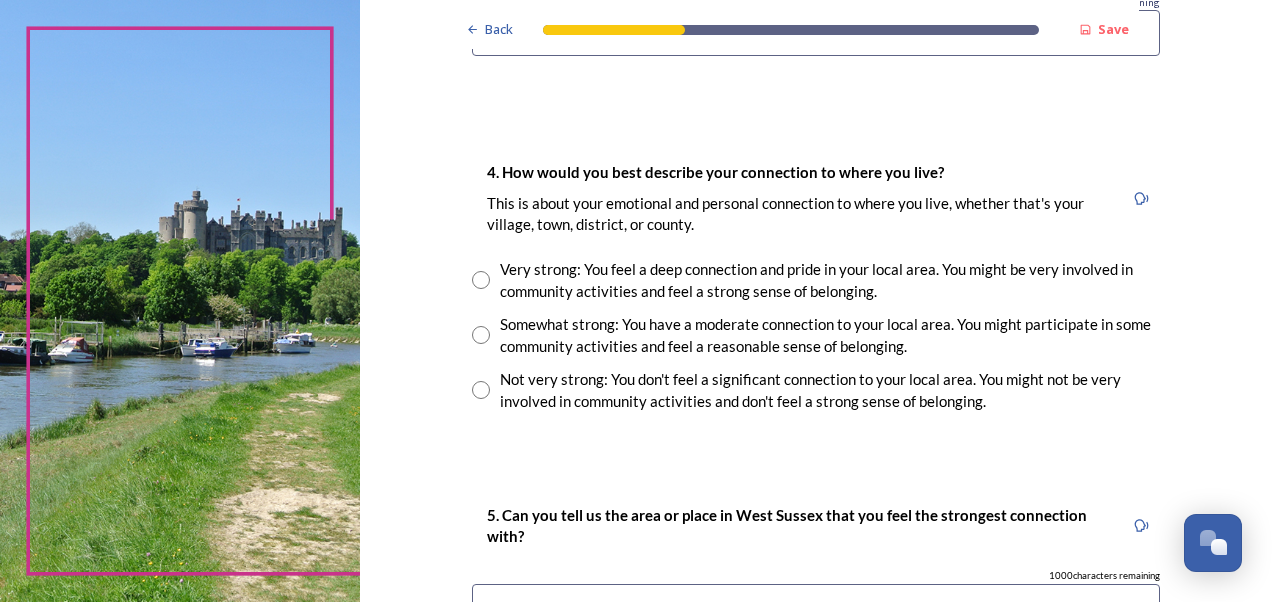 scroll, scrollTop: 1441, scrollLeft: 0, axis: vertical 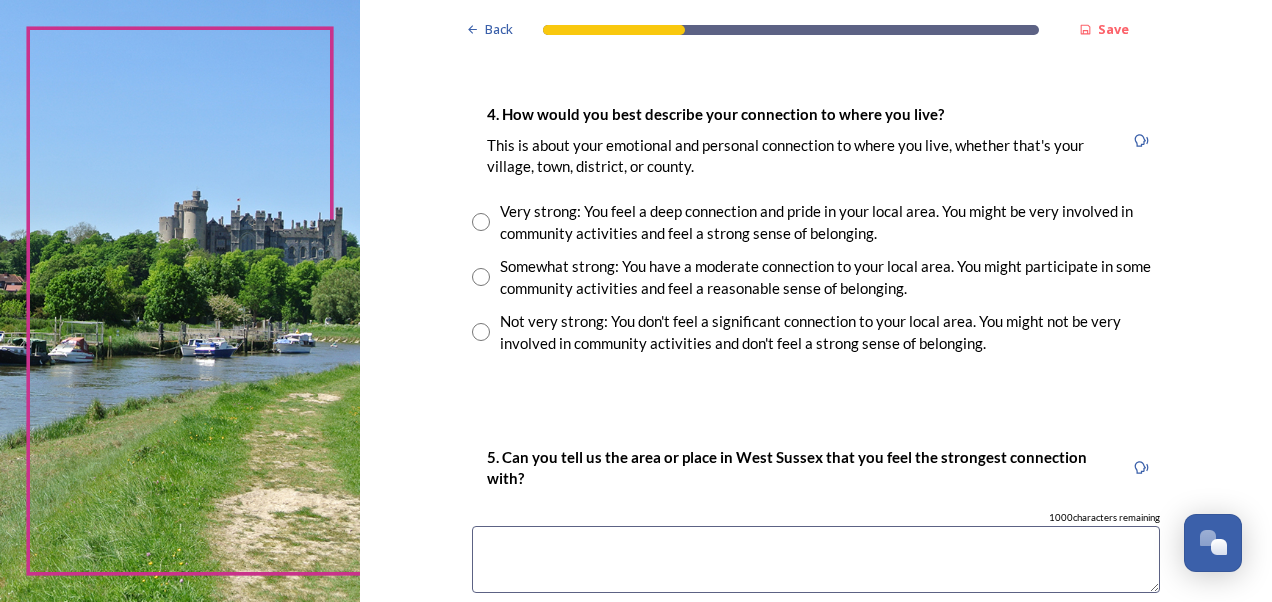 type on "chichester" 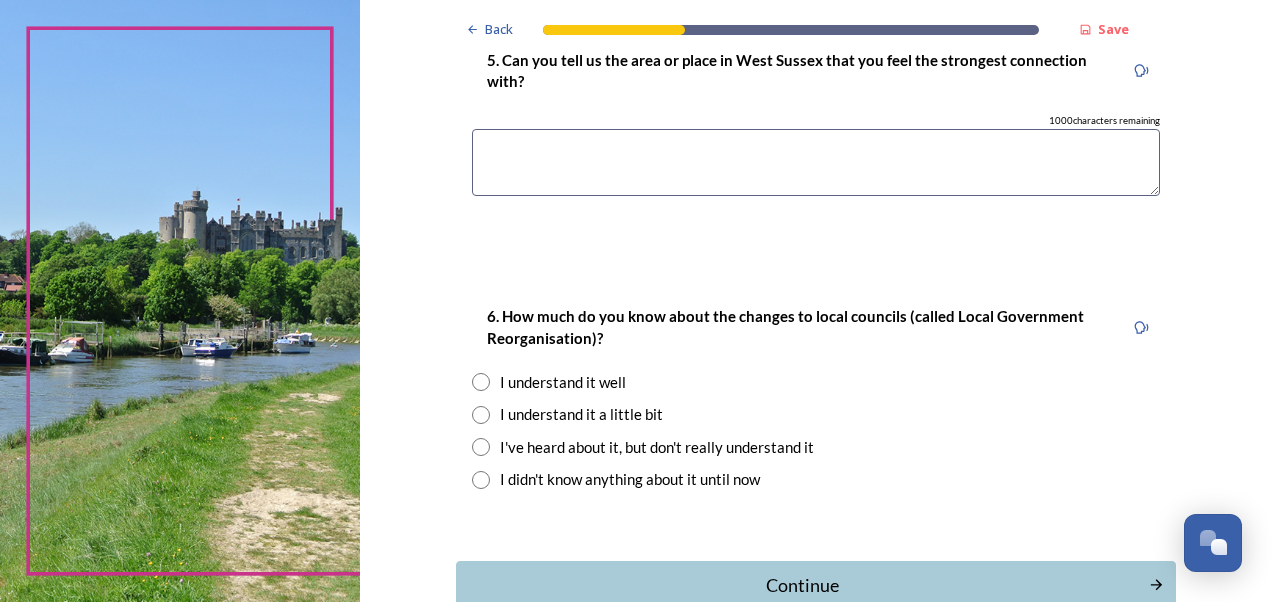 scroll, scrollTop: 1856, scrollLeft: 0, axis: vertical 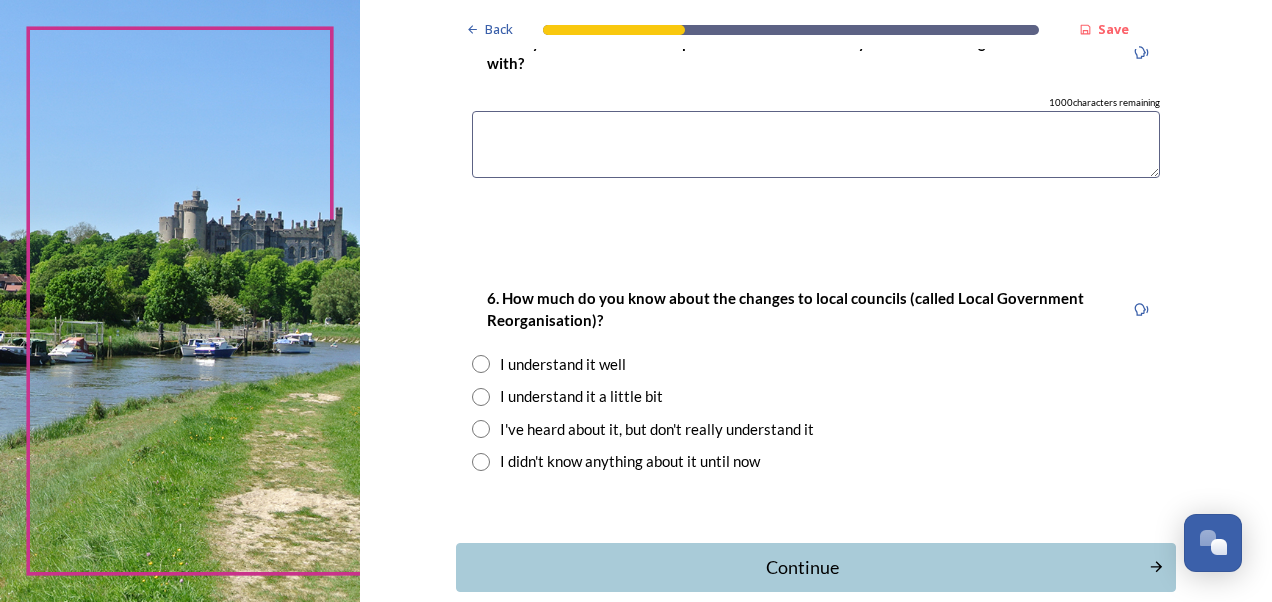 click on "I understand it a little bit" at bounding box center (581, 396) 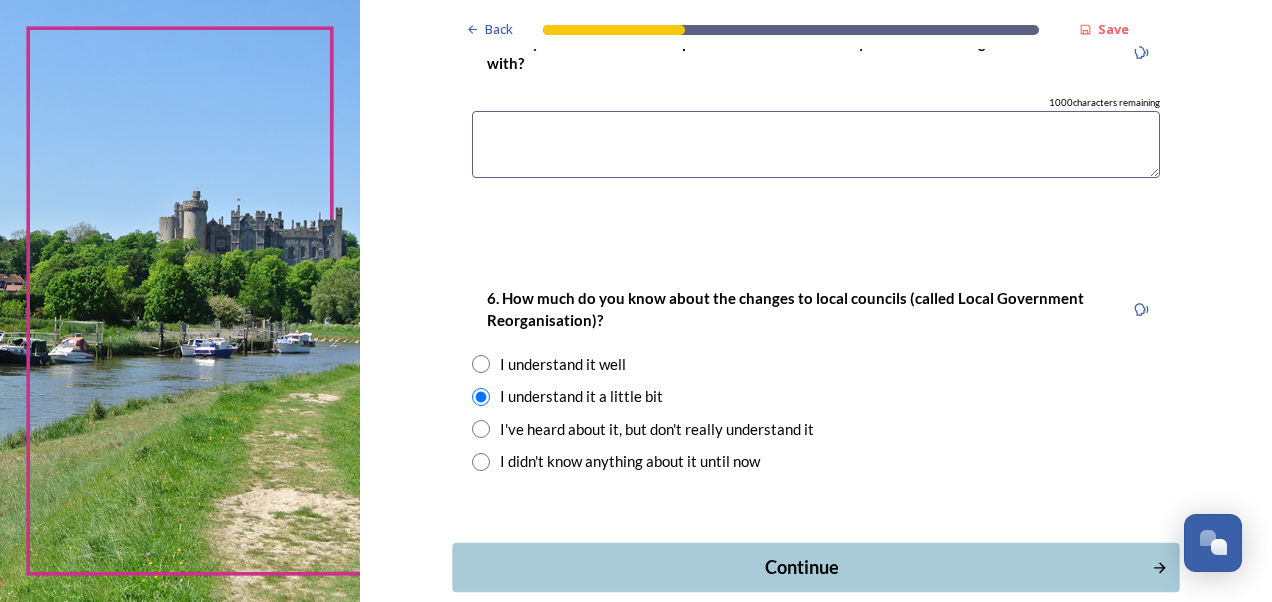 click on "Continue" at bounding box center [815, 567] 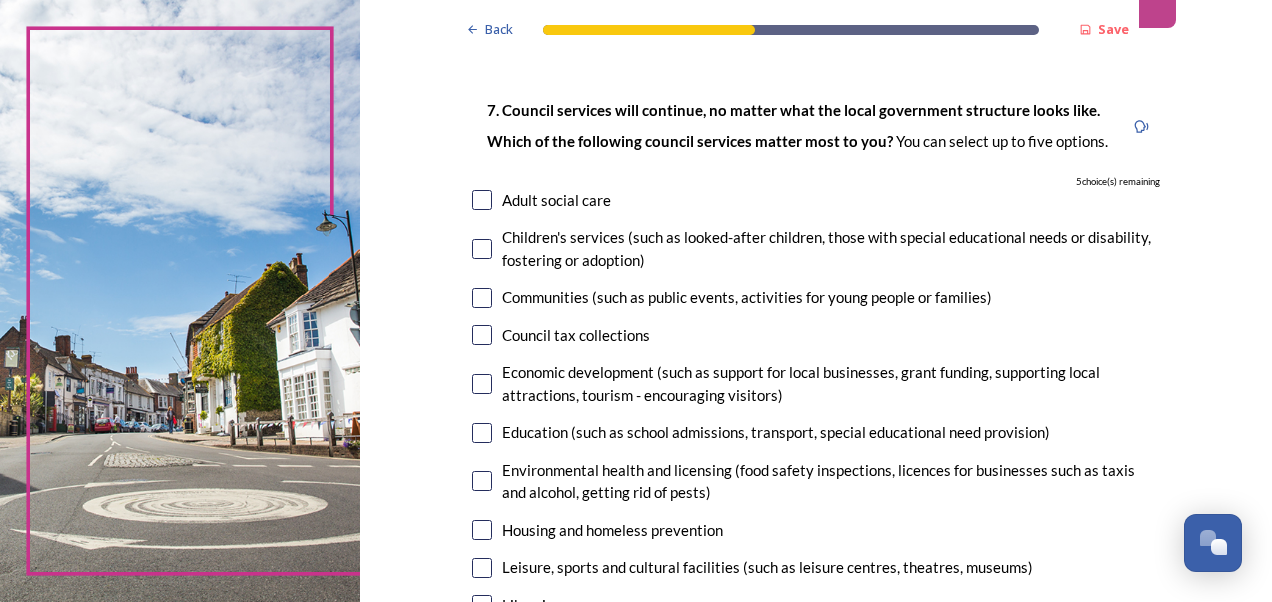 scroll, scrollTop: 88, scrollLeft: 0, axis: vertical 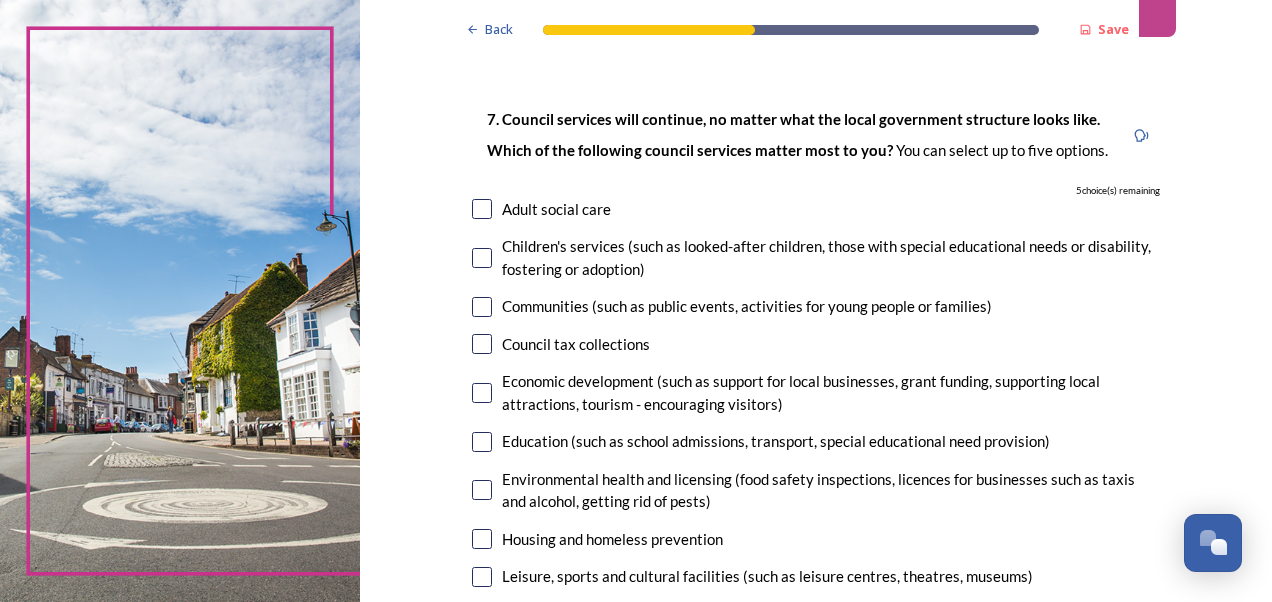 click at bounding box center (482, 209) 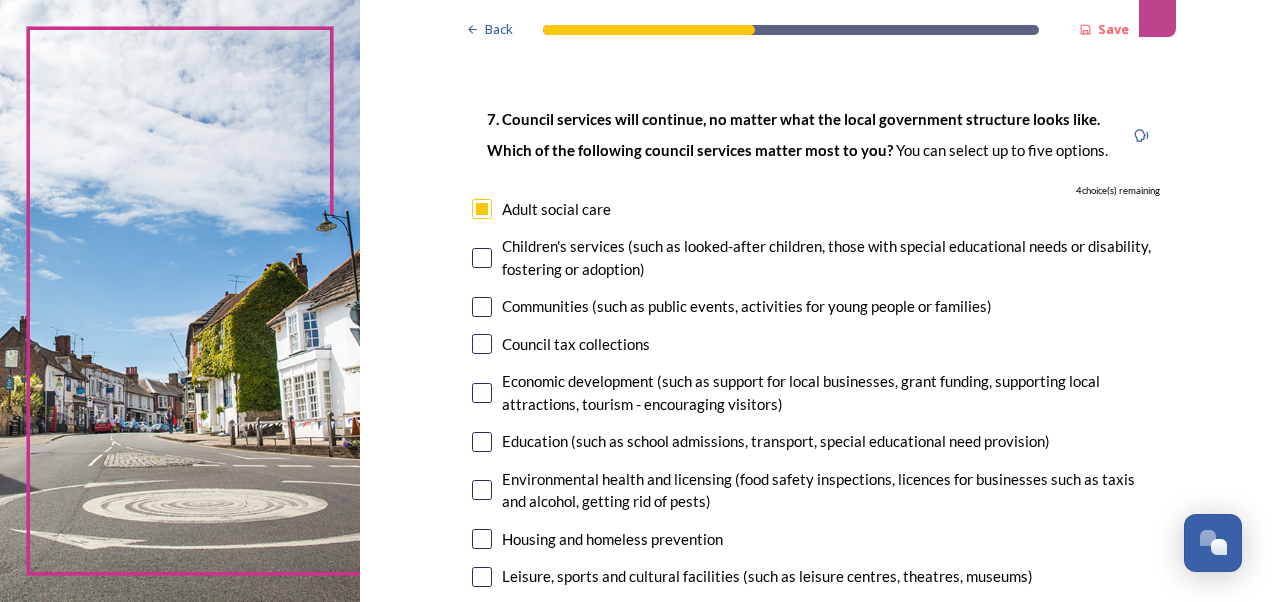 click at bounding box center [482, 258] 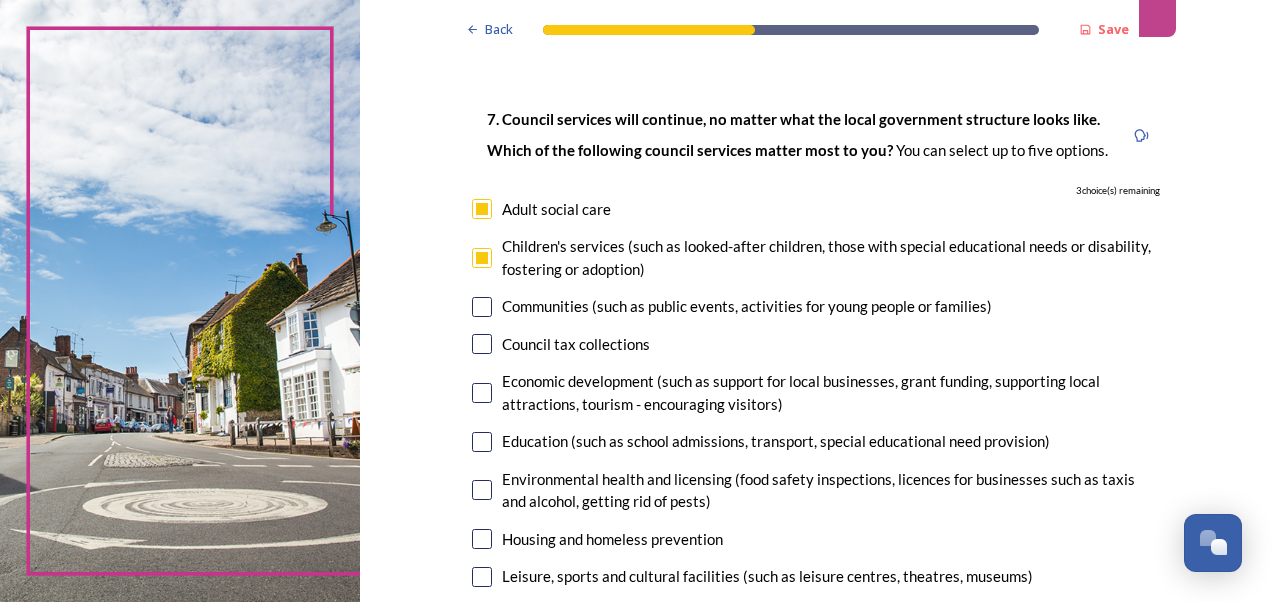 click at bounding box center [482, 307] 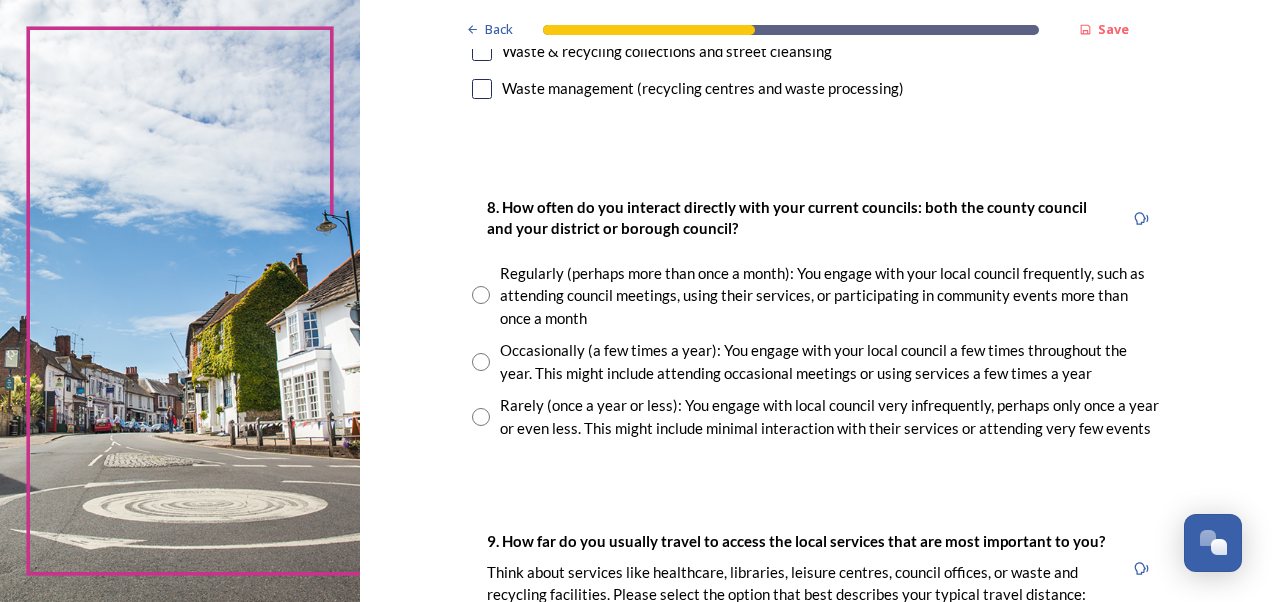 scroll, scrollTop: 1024, scrollLeft: 0, axis: vertical 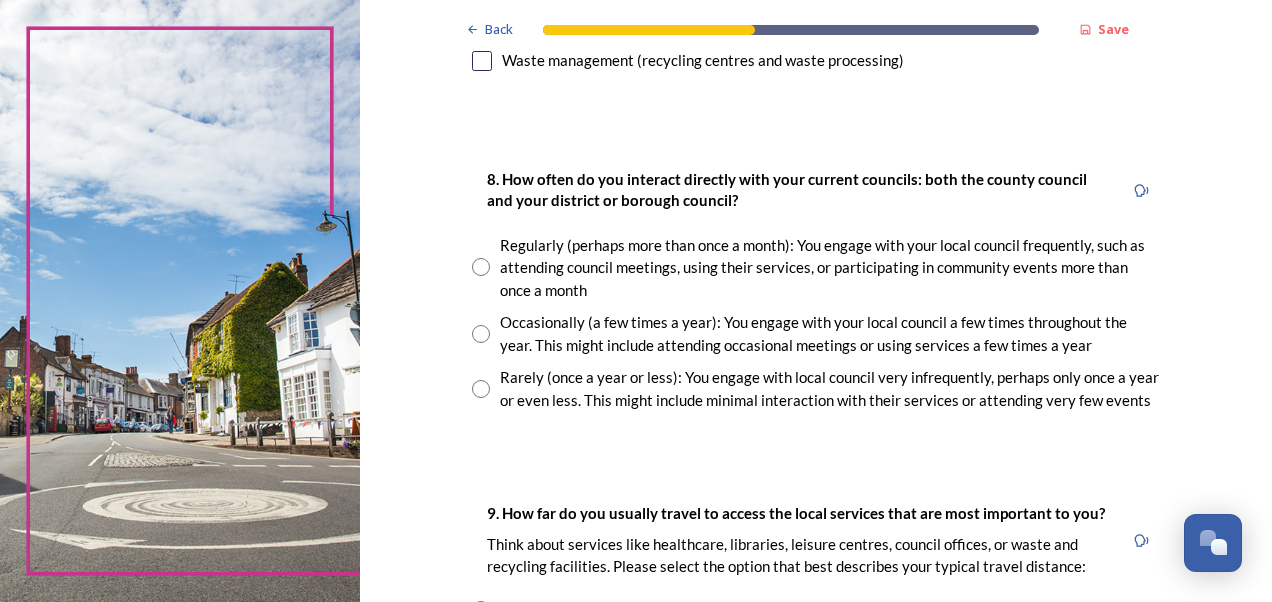 click at bounding box center (481, 267) 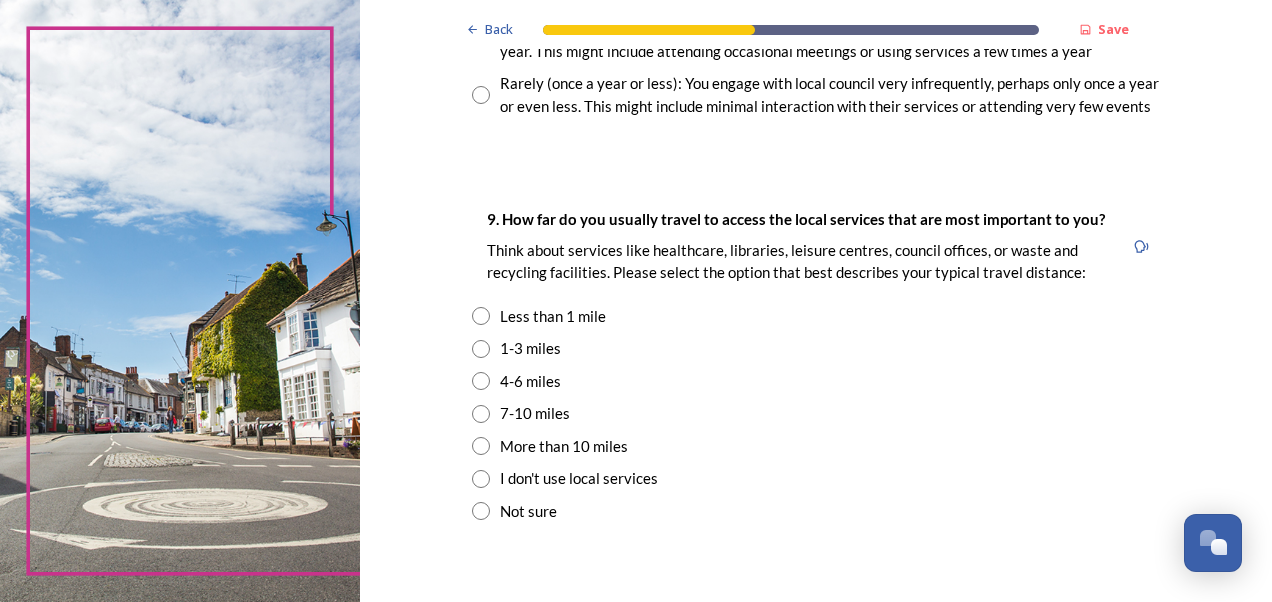 scroll, scrollTop: 1379, scrollLeft: 0, axis: vertical 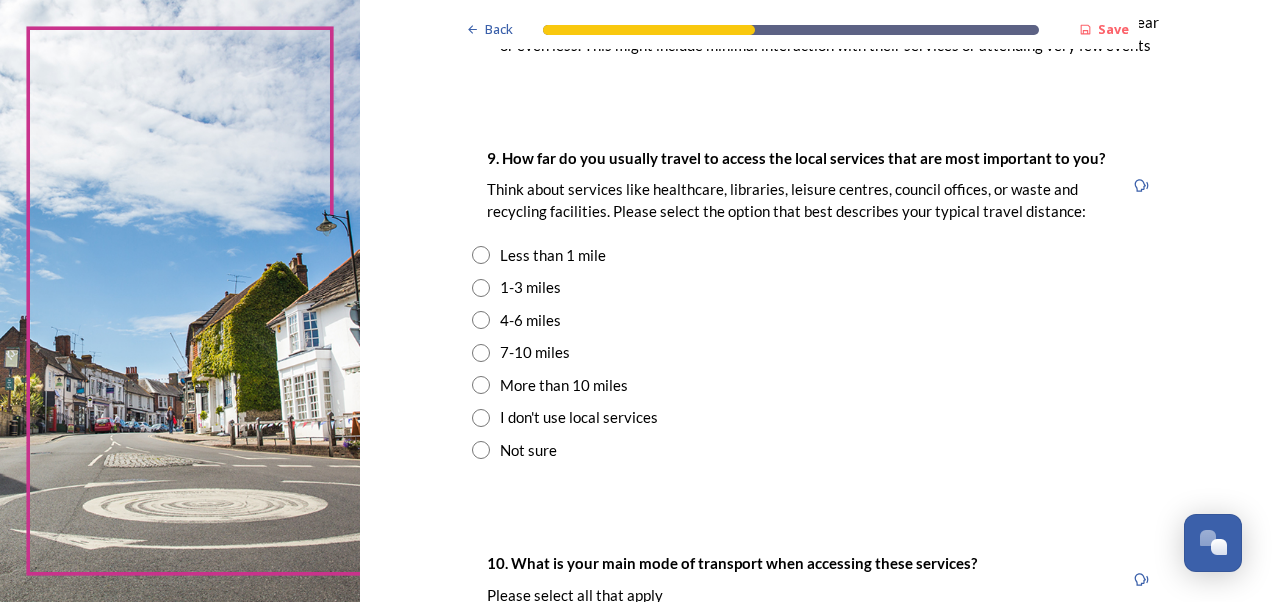 click at bounding box center [481, 320] 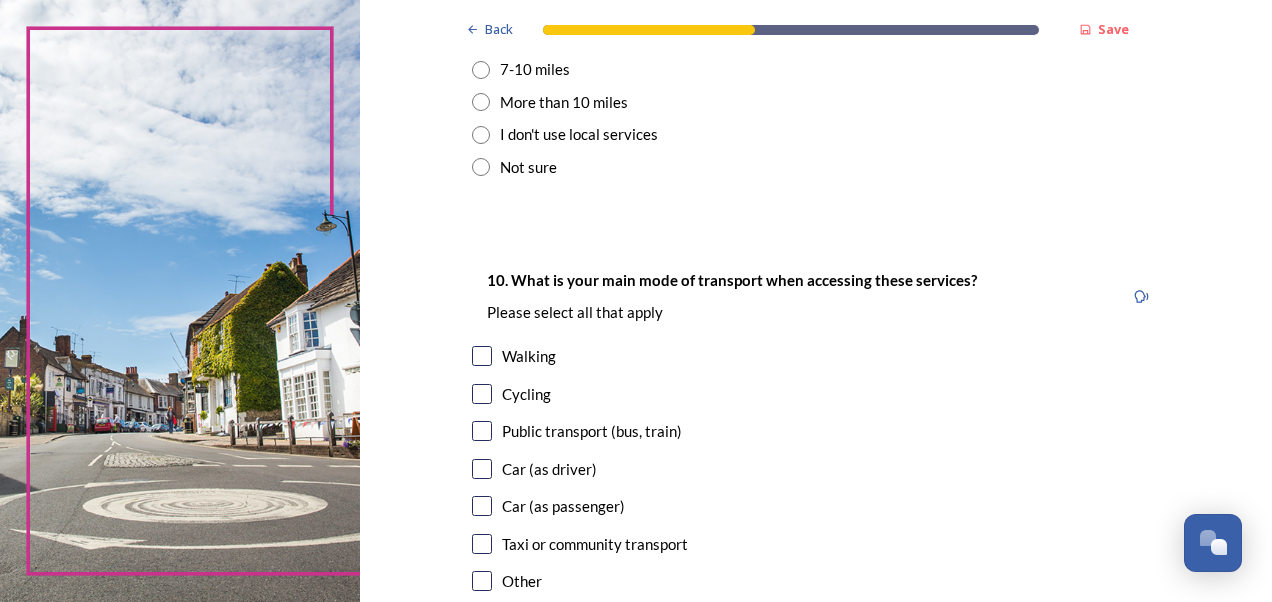scroll, scrollTop: 1765, scrollLeft: 0, axis: vertical 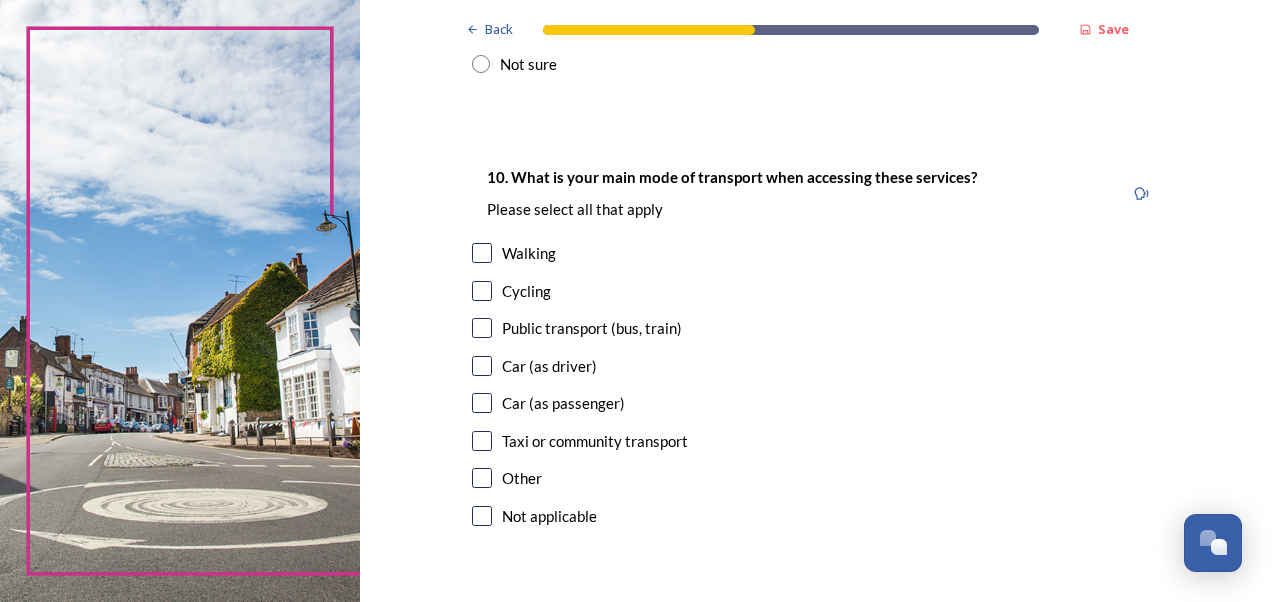 click at bounding box center (482, 366) 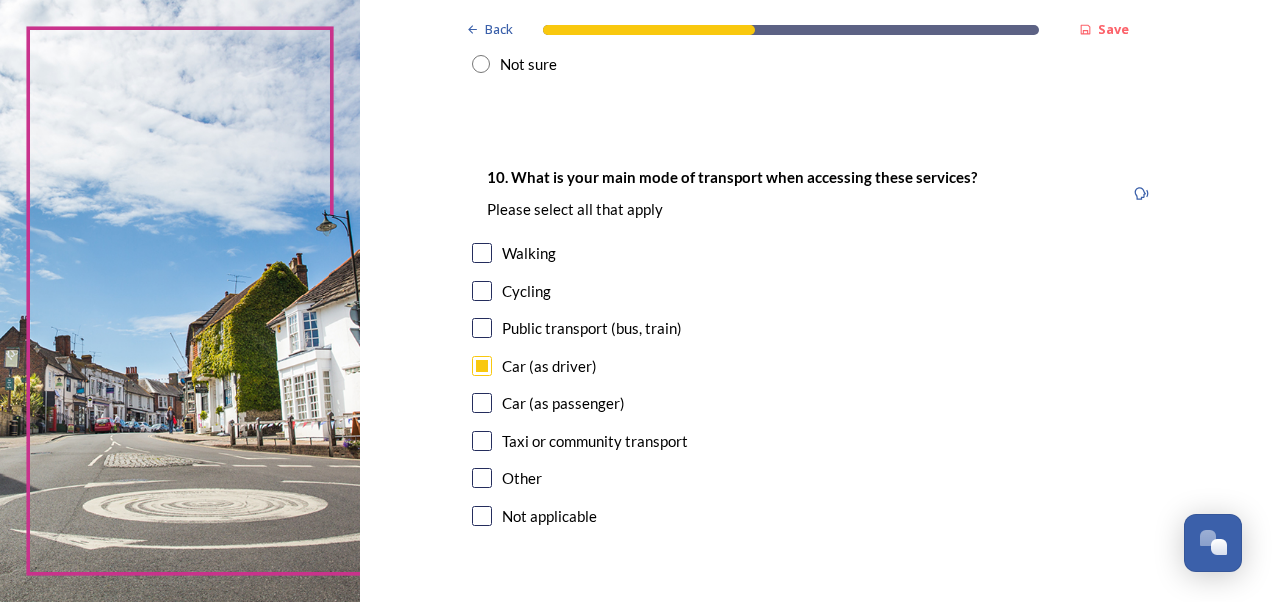 scroll, scrollTop: 1929, scrollLeft: 0, axis: vertical 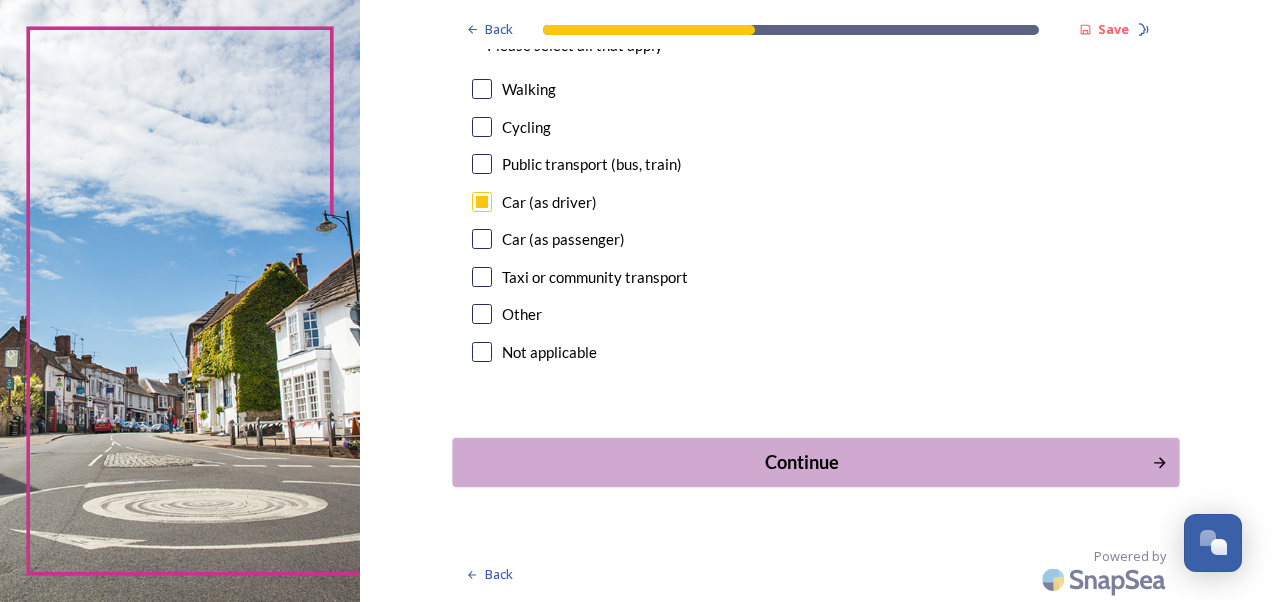 click on "Continue" at bounding box center [801, 462] 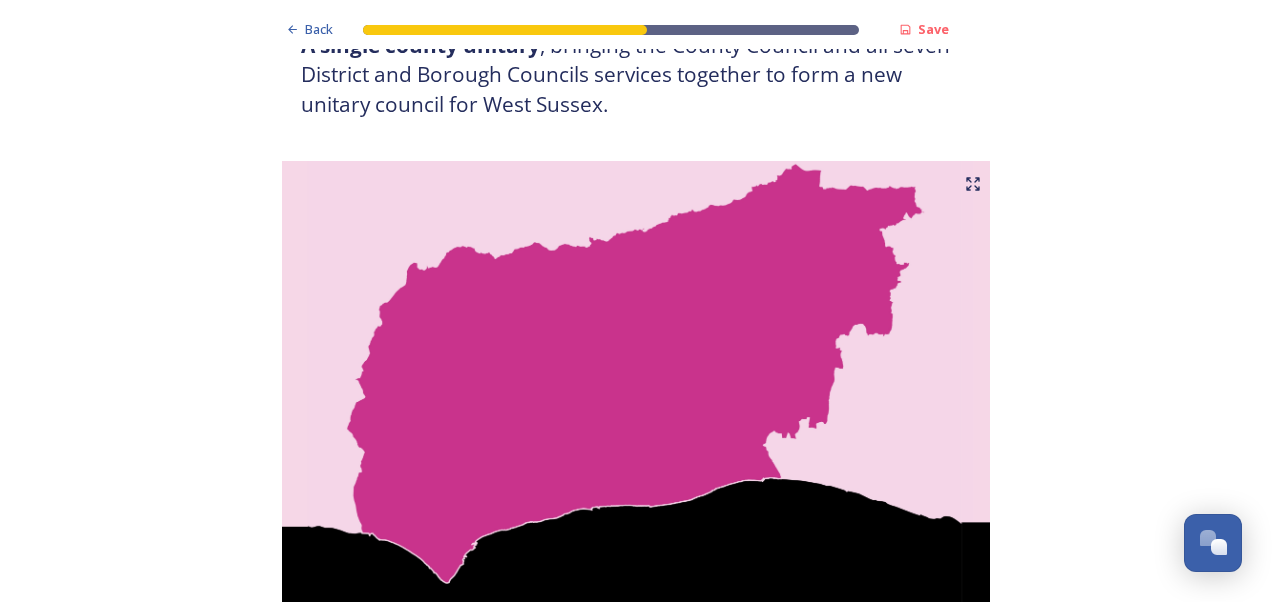 scroll, scrollTop: 0, scrollLeft: 0, axis: both 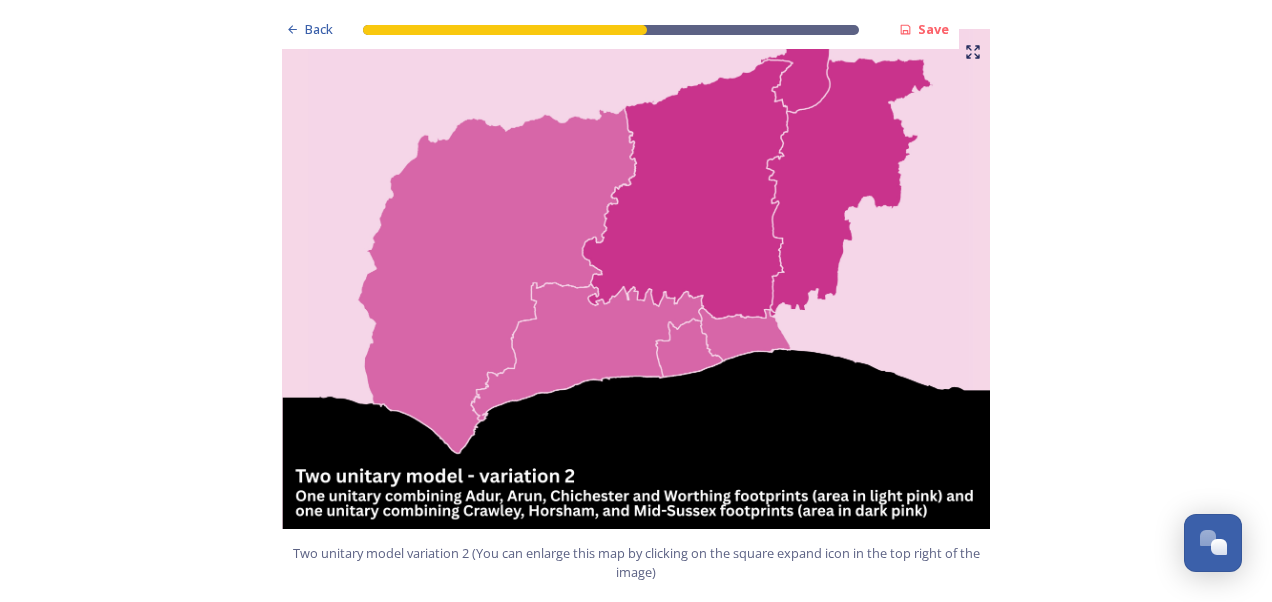 click at bounding box center (636, 279) 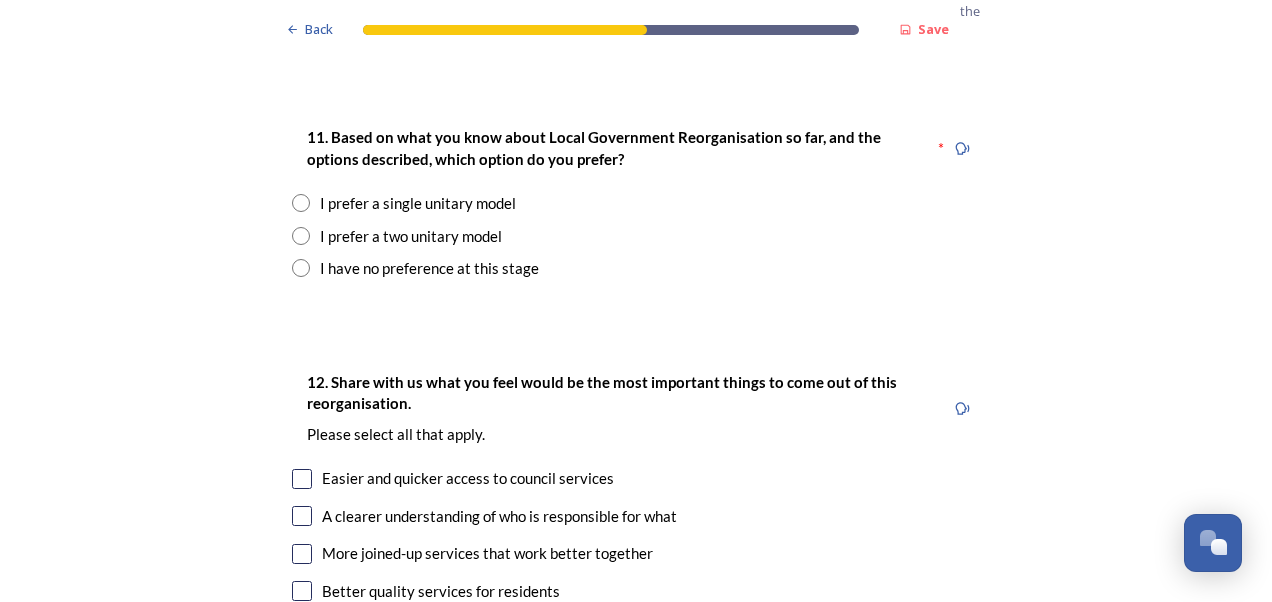 scroll, scrollTop: 2598, scrollLeft: 0, axis: vertical 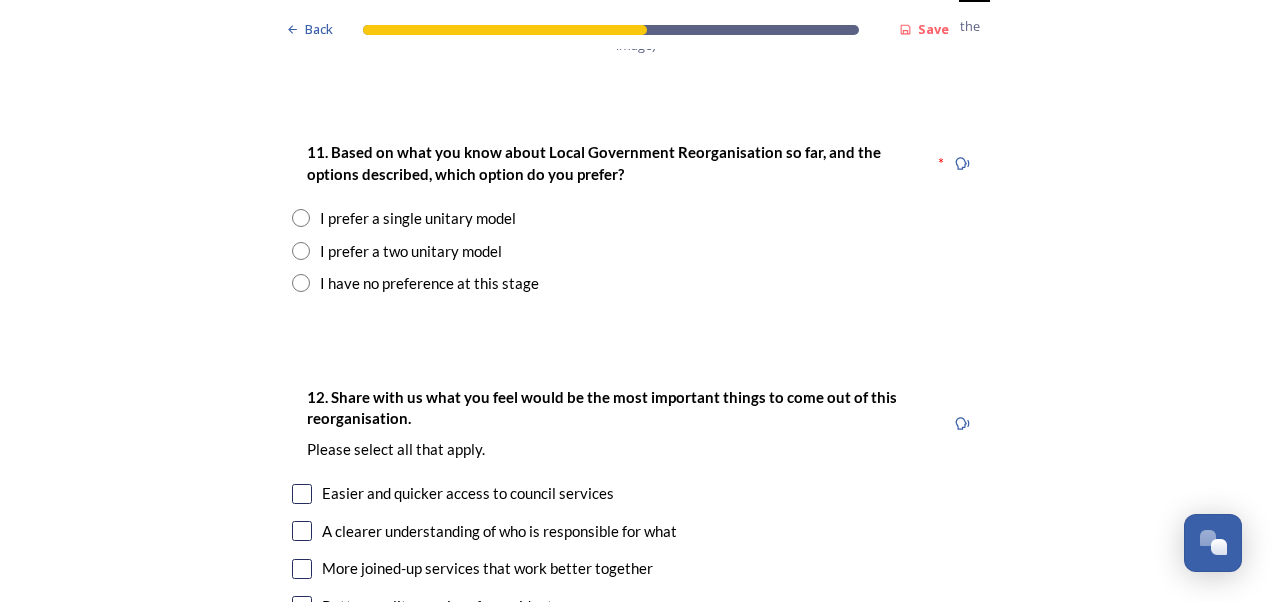 click on "I prefer a single unitary model" at bounding box center [418, 218] 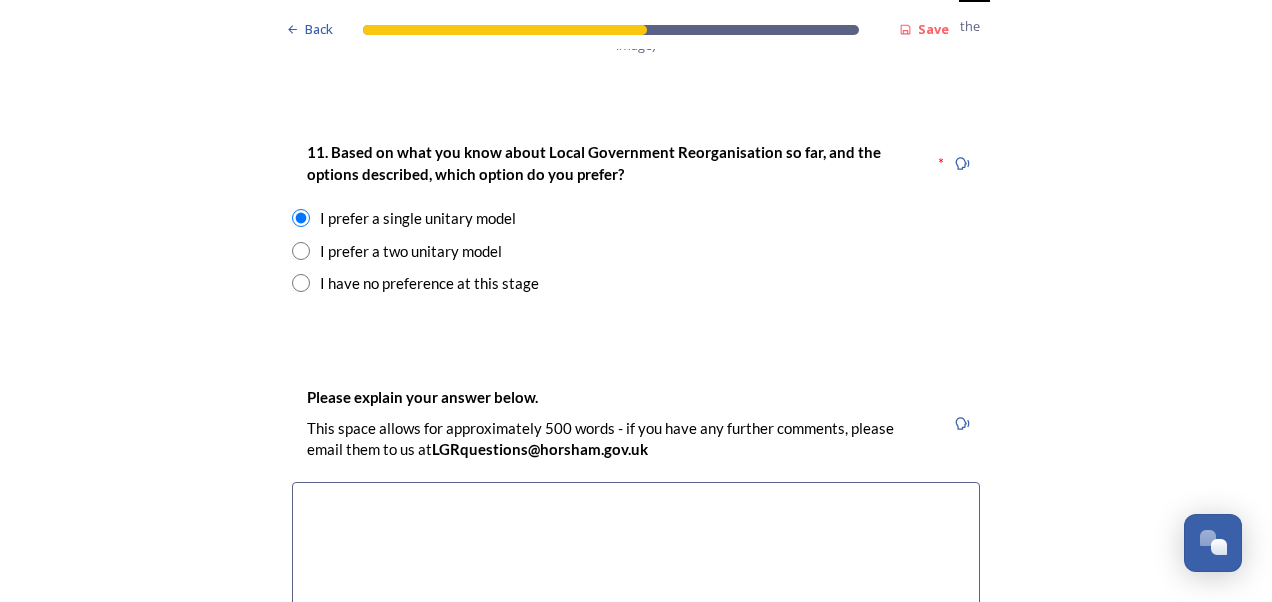 click on "I prefer a two unitary model" at bounding box center (411, 251) 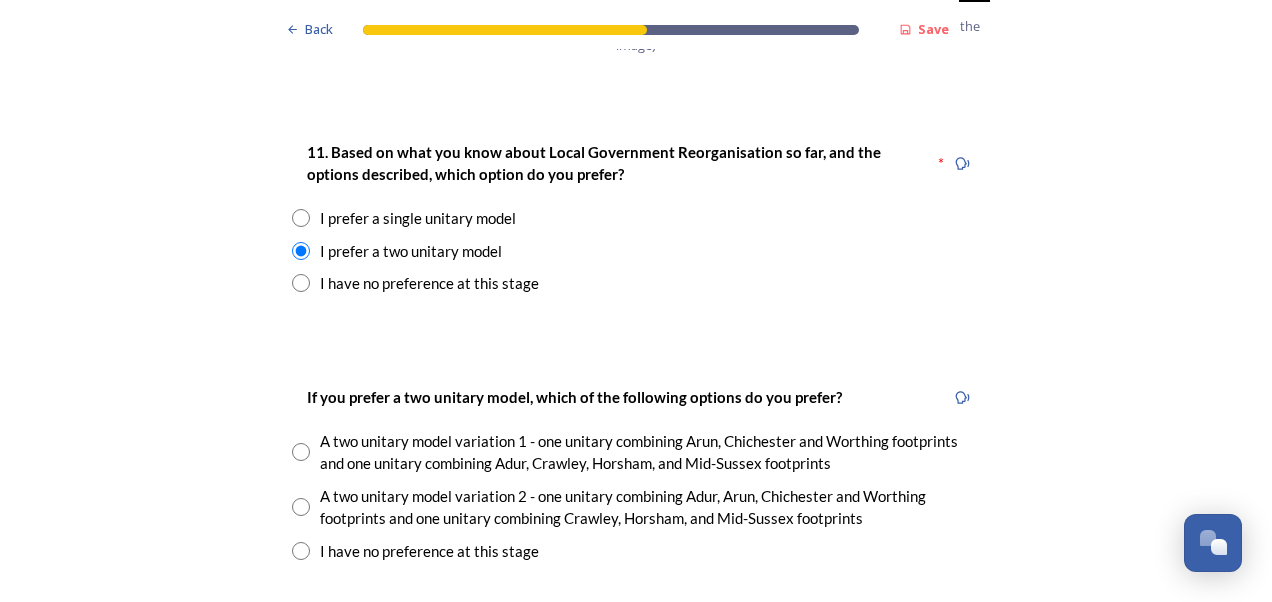 click at bounding box center (301, 507) 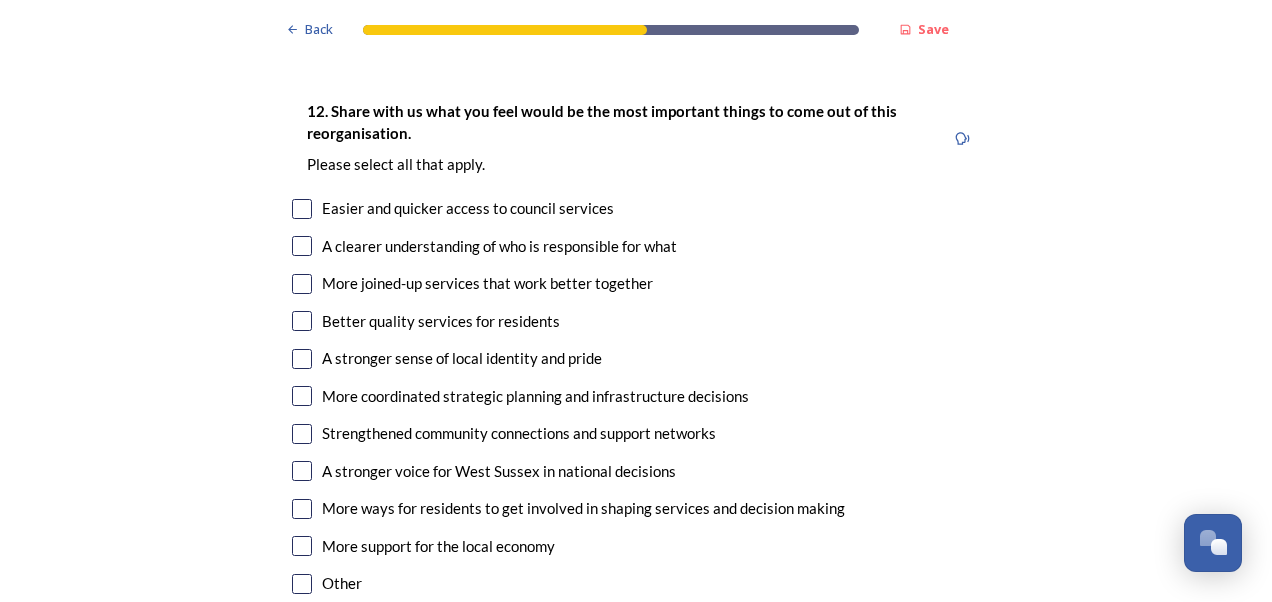 scroll, scrollTop: 3590, scrollLeft: 0, axis: vertical 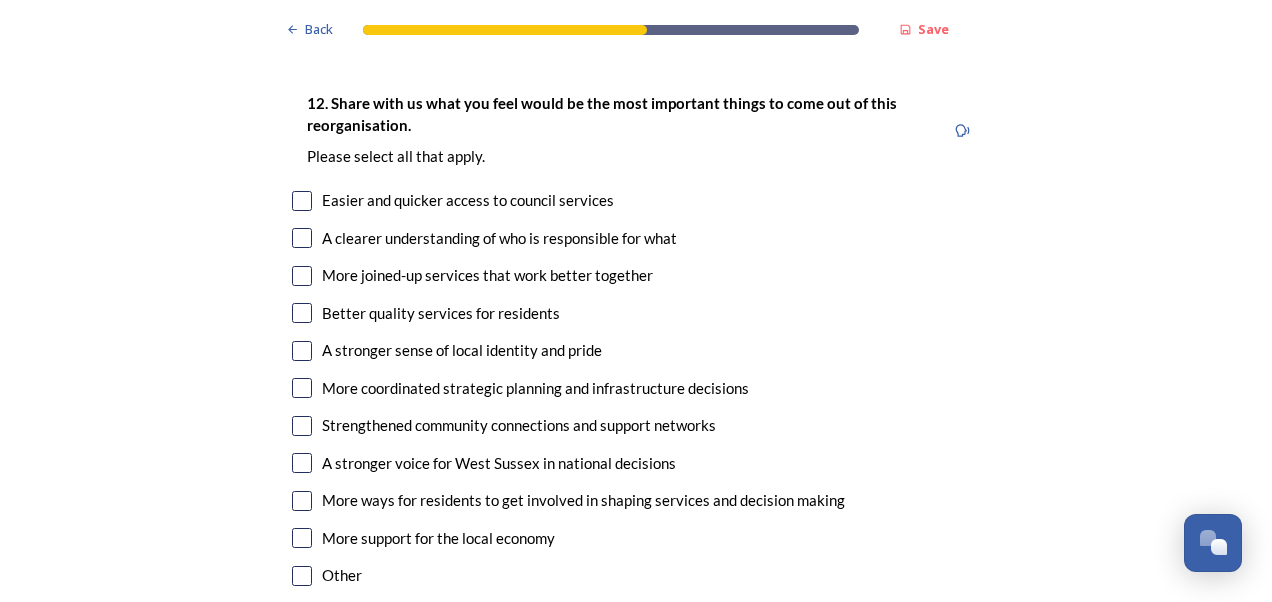 click on "More joined-up services that work better together" at bounding box center (636, 275) 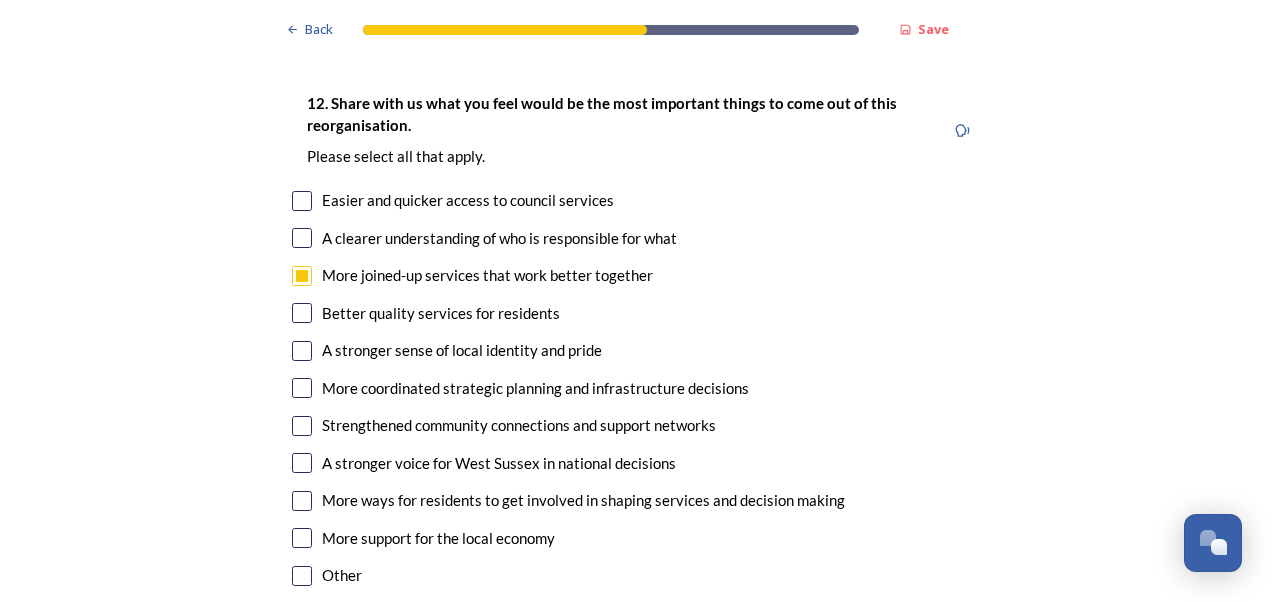 checkbox on "true" 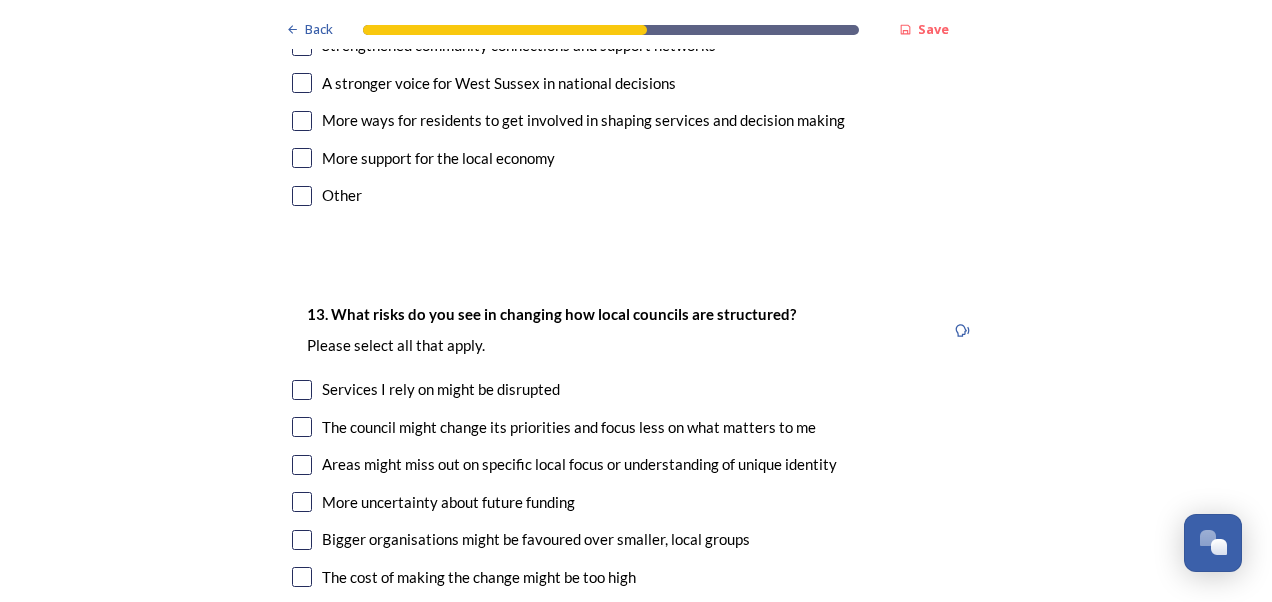 scroll, scrollTop: 4094, scrollLeft: 0, axis: vertical 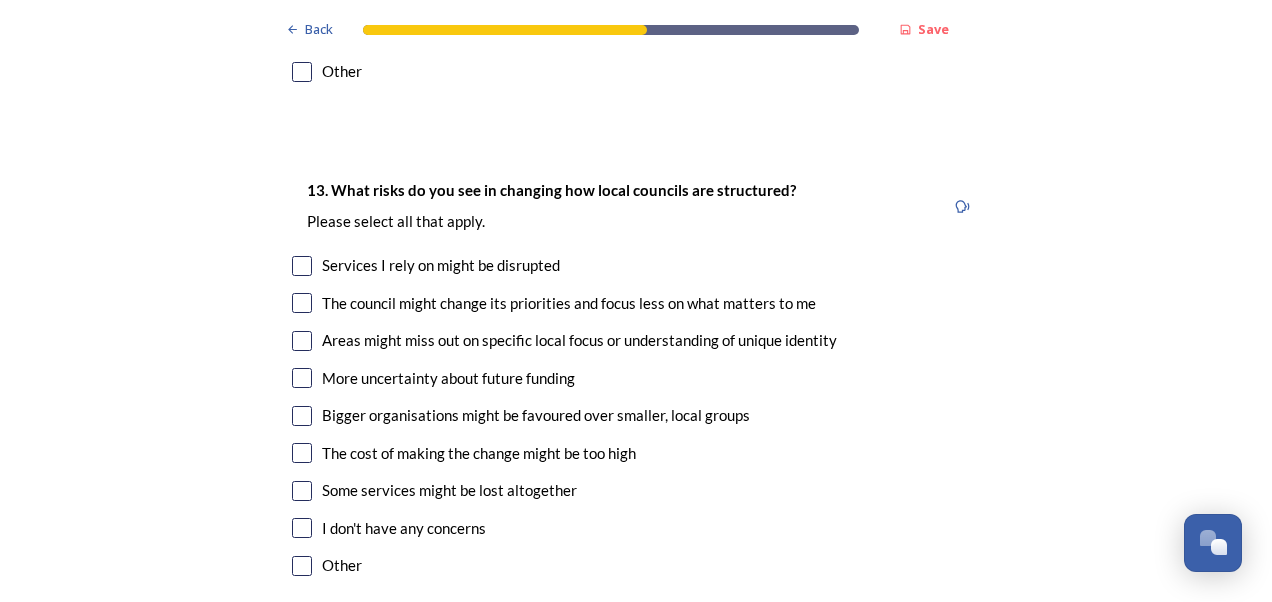click at bounding box center (302, 303) 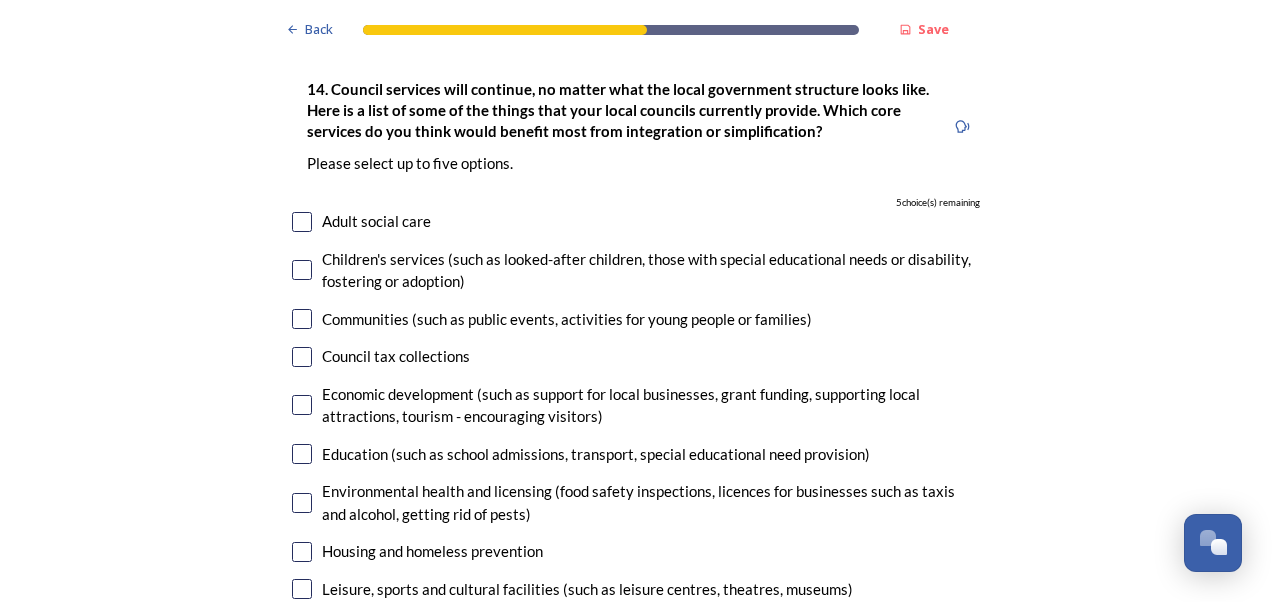 scroll, scrollTop: 4706, scrollLeft: 0, axis: vertical 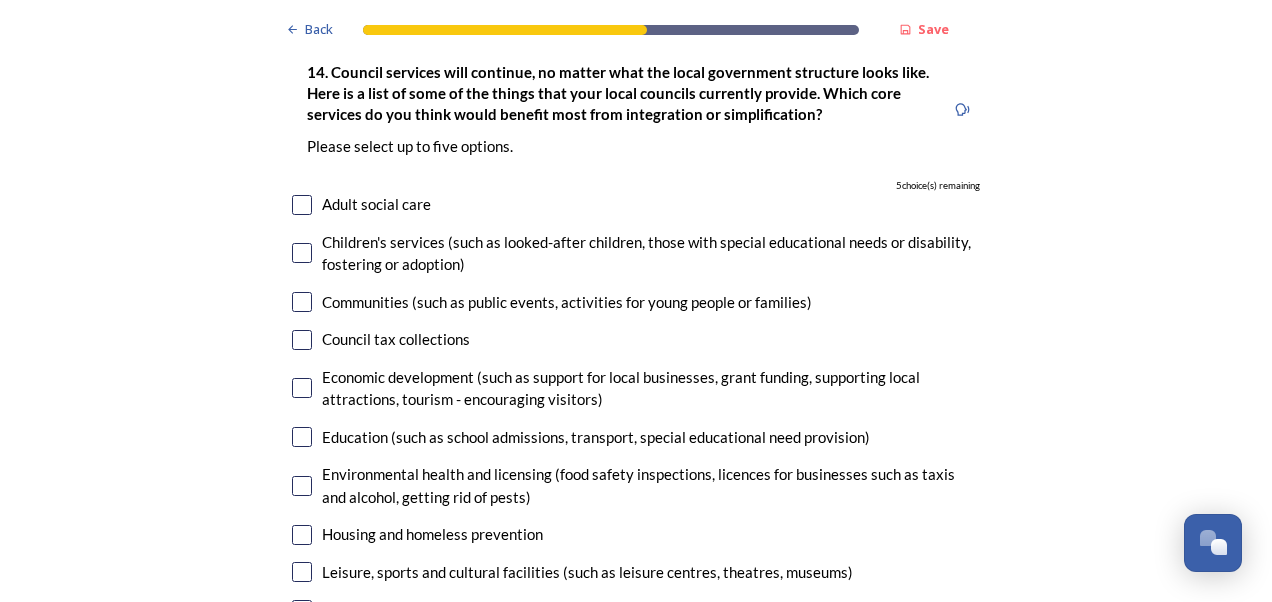 click at bounding box center (302, 205) 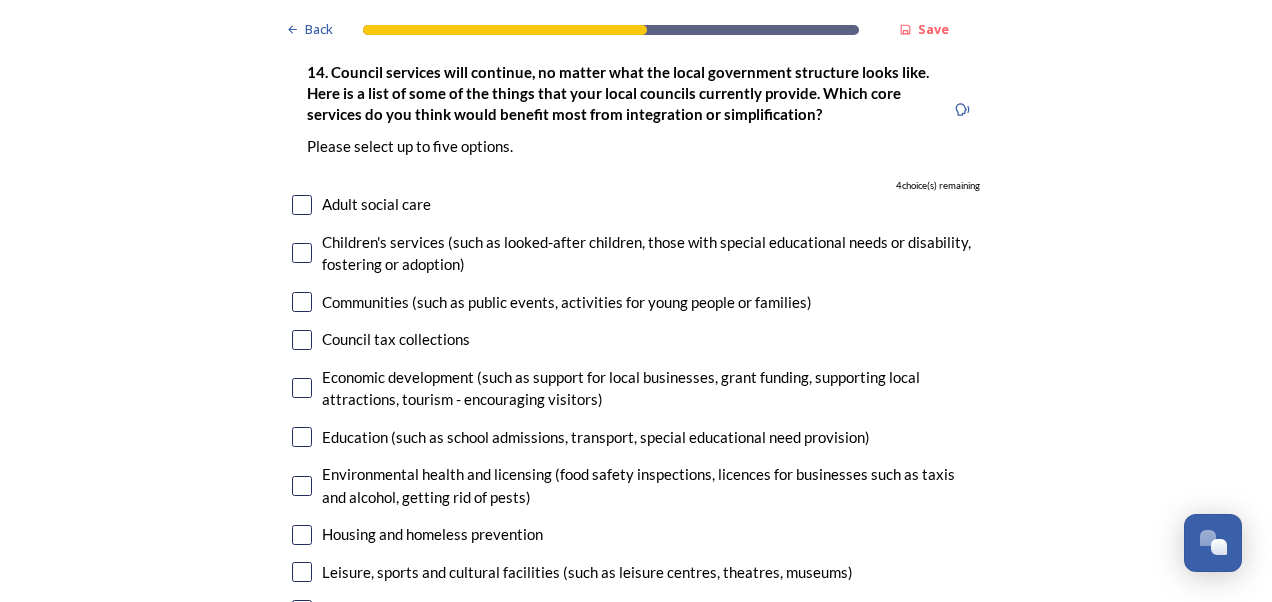 checkbox on "true" 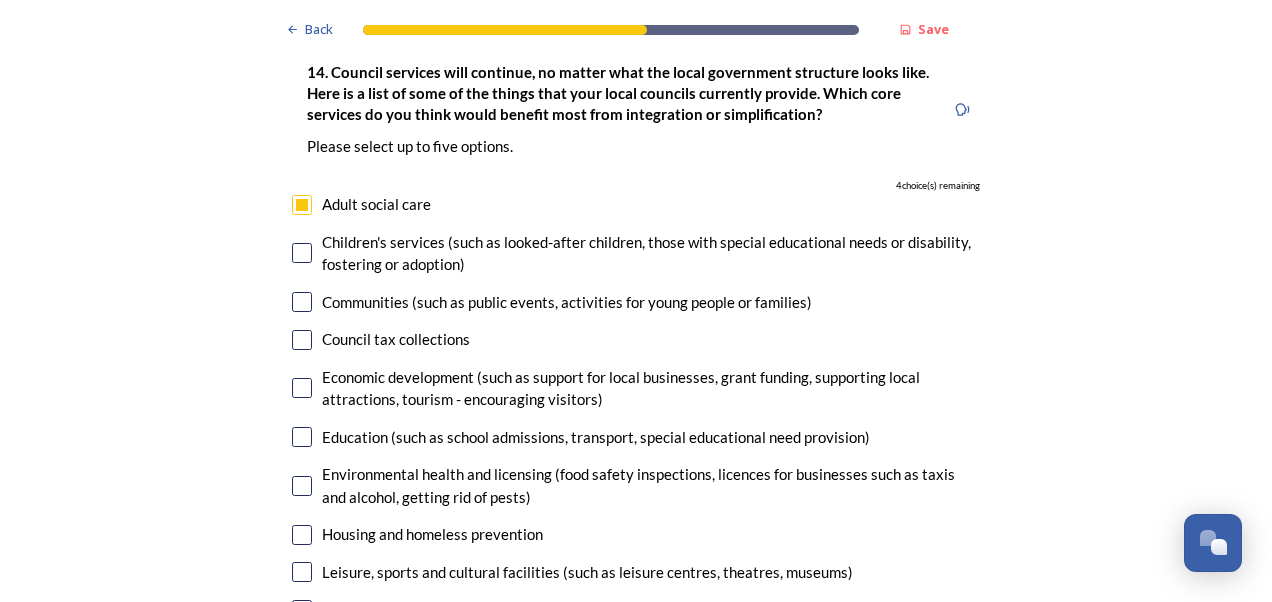 click at bounding box center [302, 253] 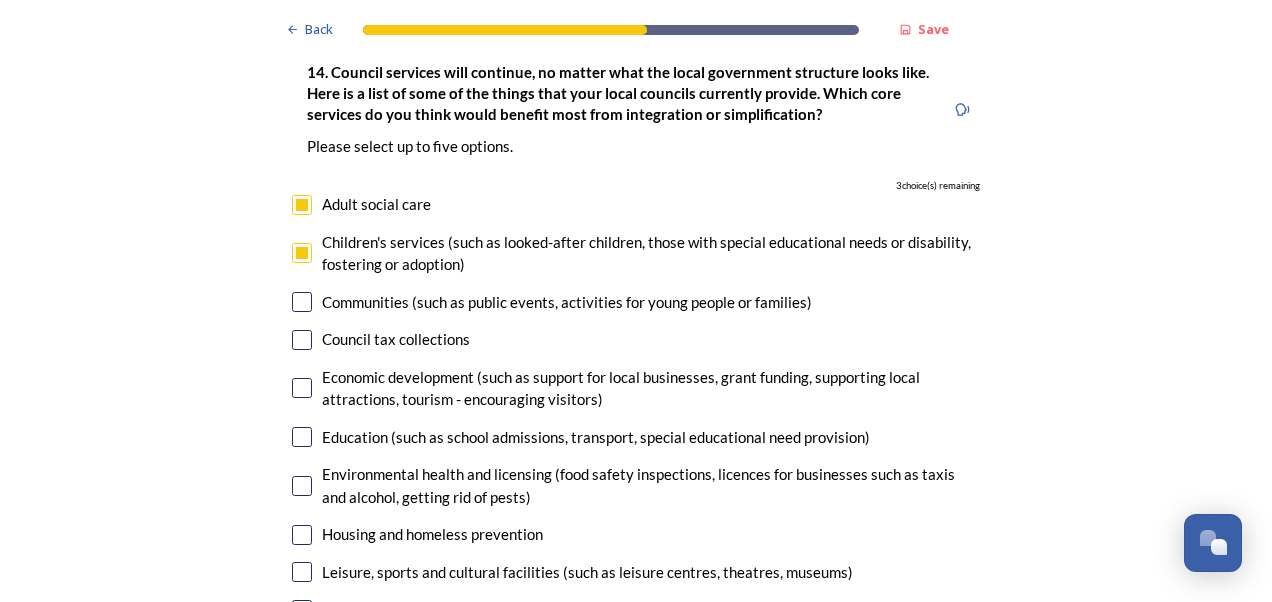 click at bounding box center (302, 302) 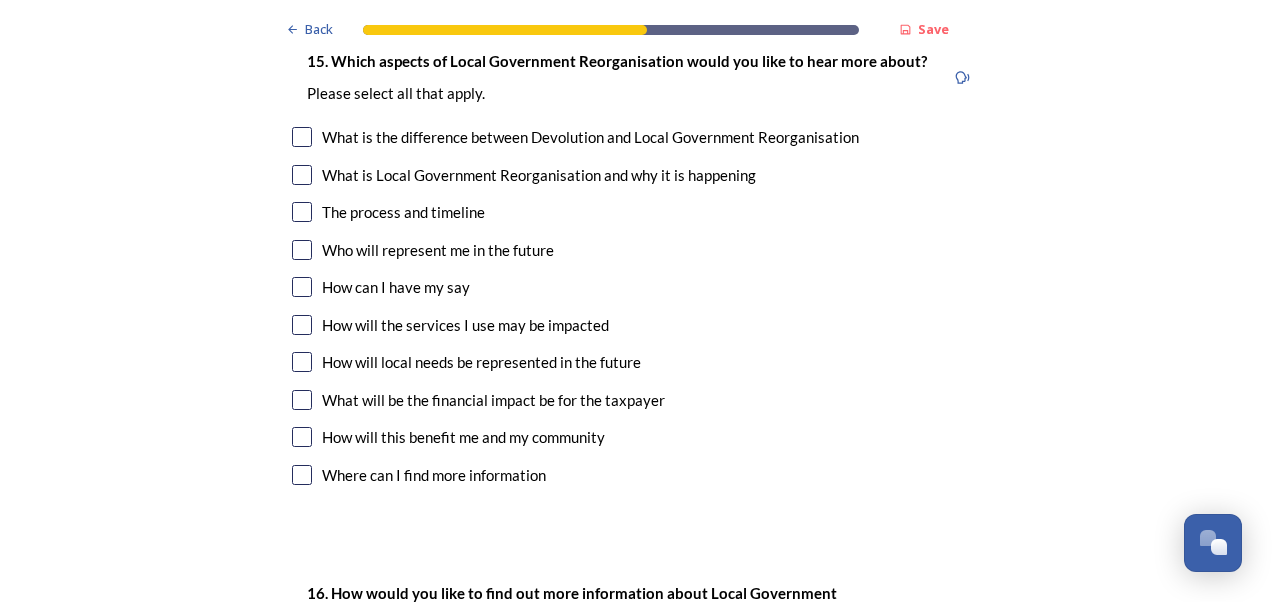 scroll, scrollTop: 5780, scrollLeft: 0, axis: vertical 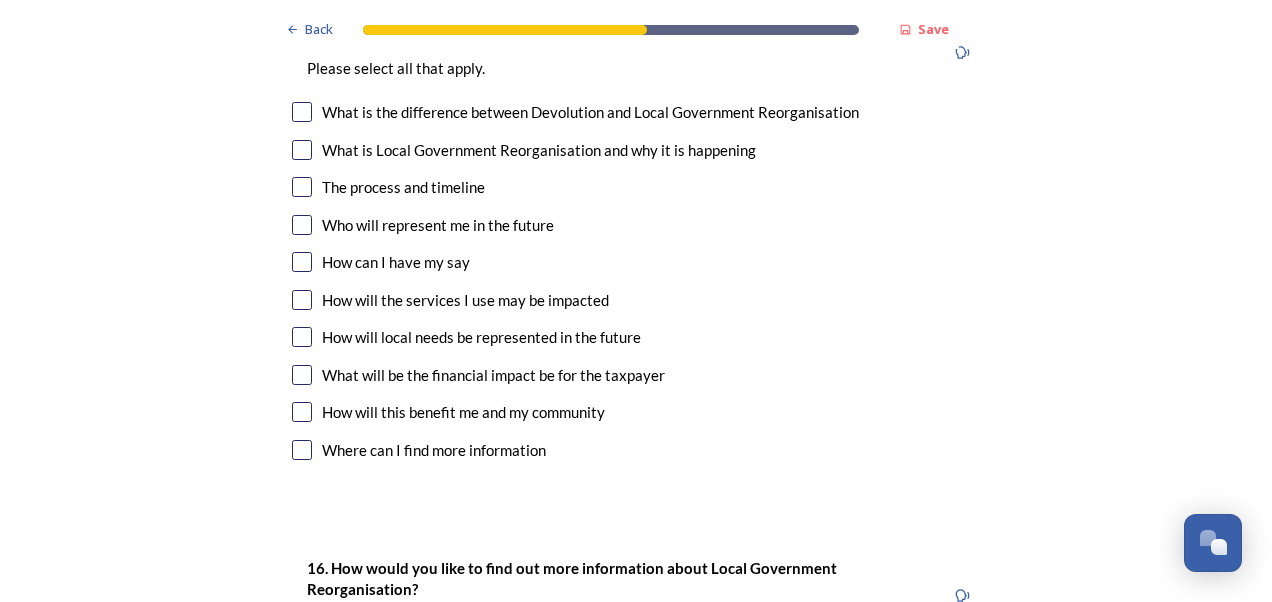 click at bounding box center [302, 300] 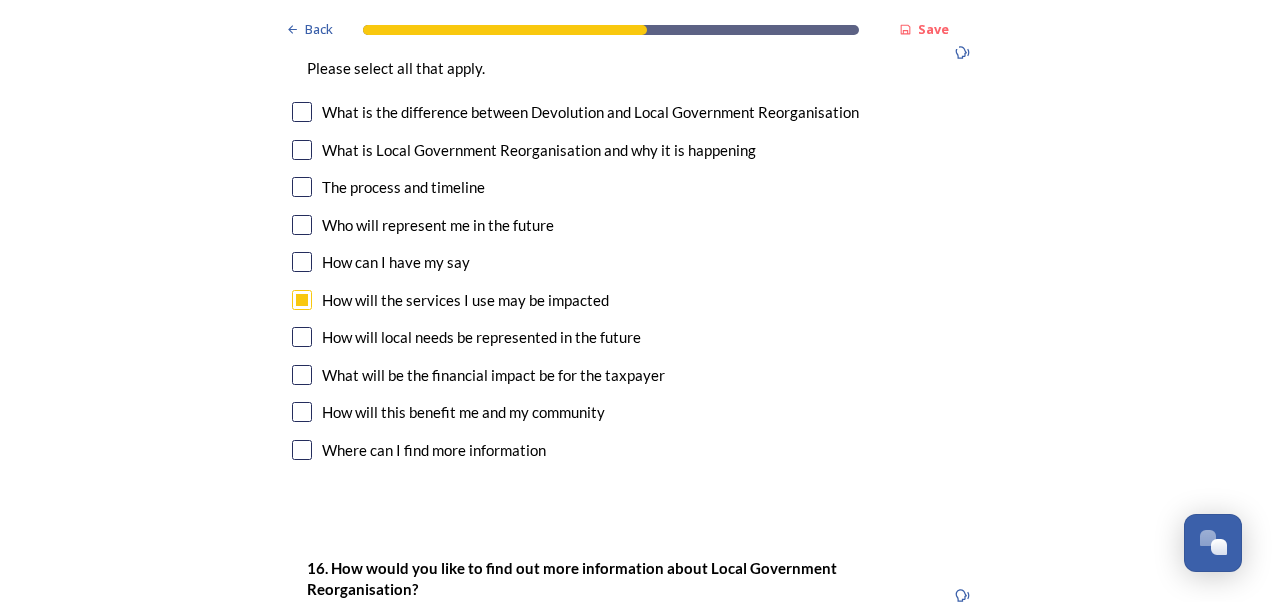 click at bounding box center [302, 337] 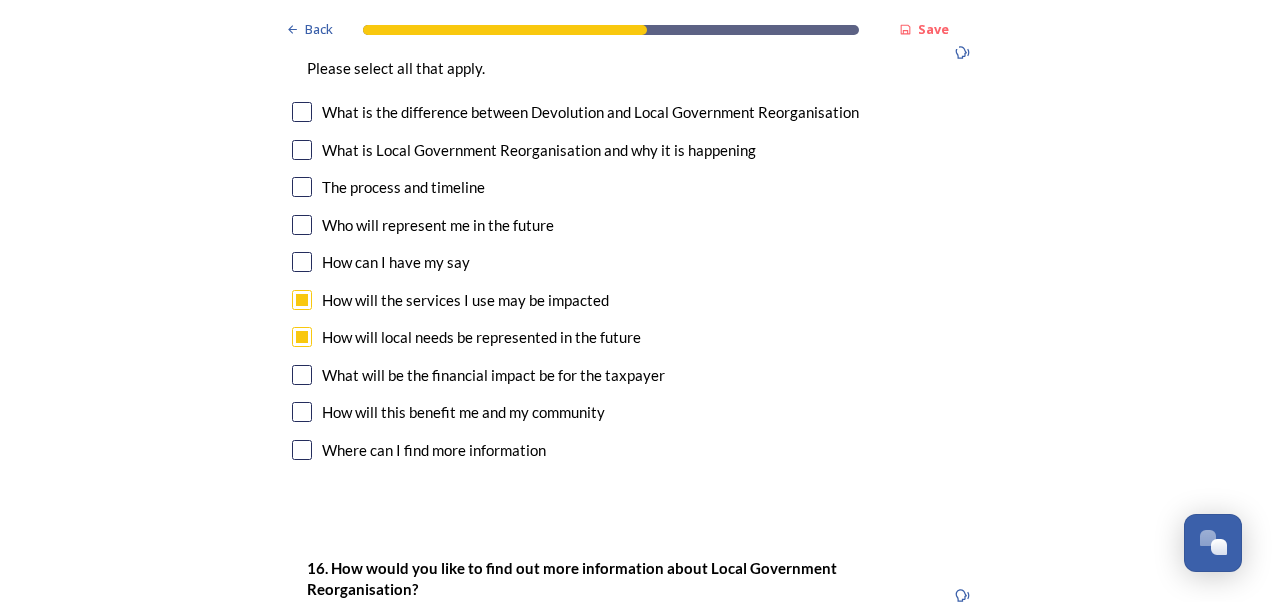 click at bounding box center [302, 412] 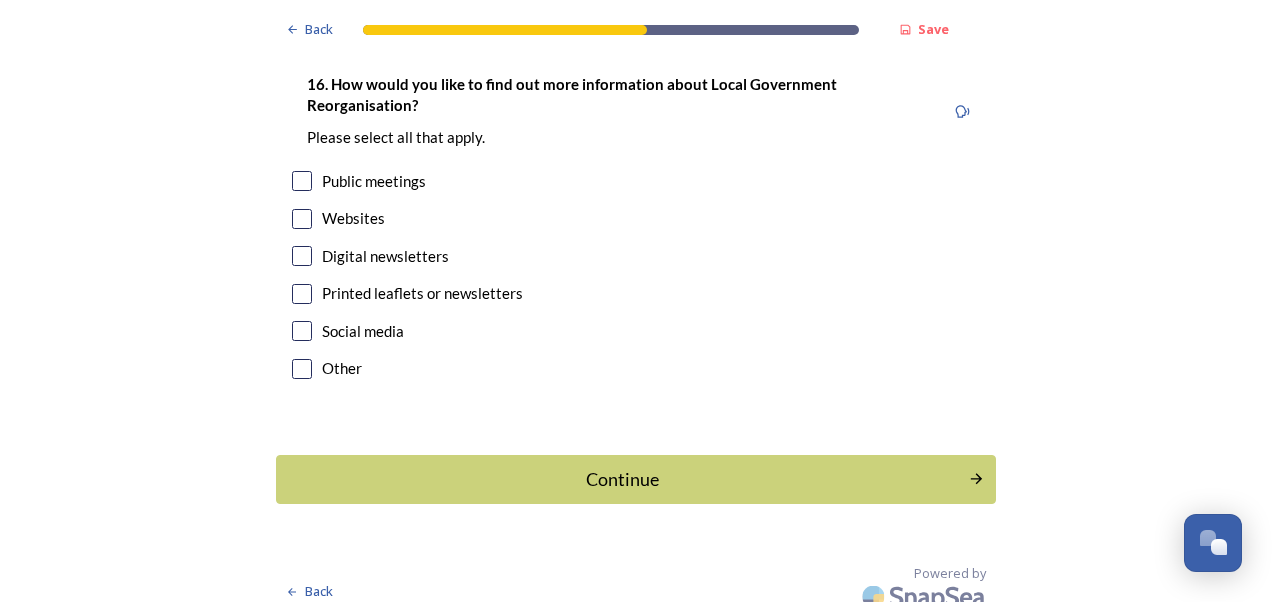 scroll, scrollTop: 6281, scrollLeft: 0, axis: vertical 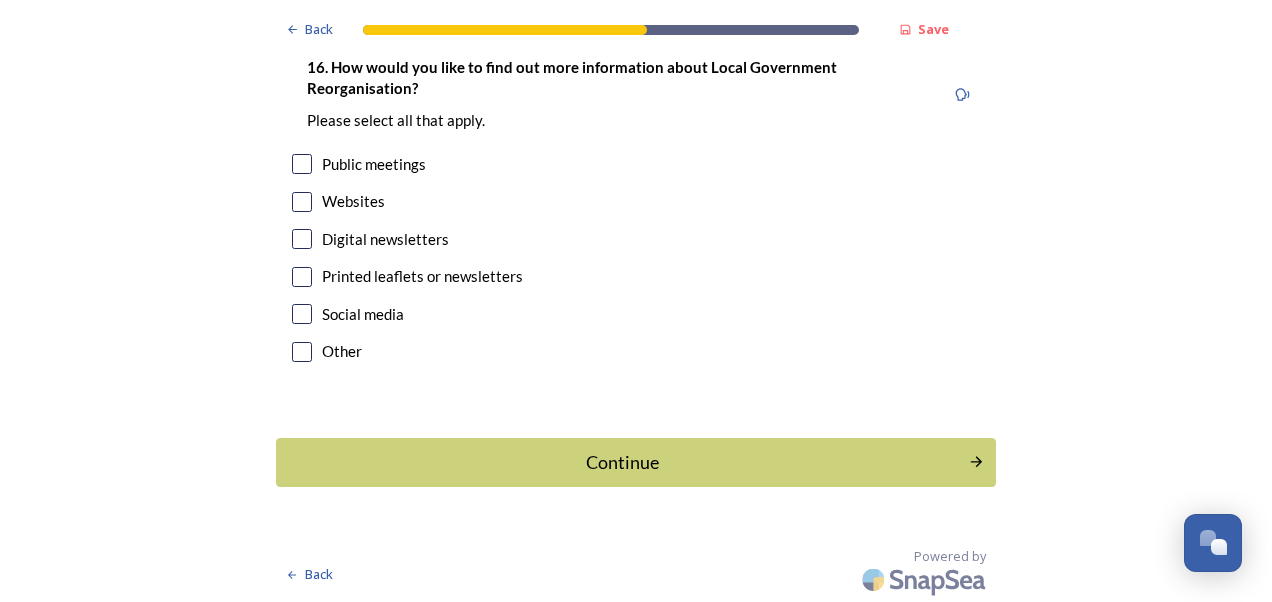 click at bounding box center [302, 164] 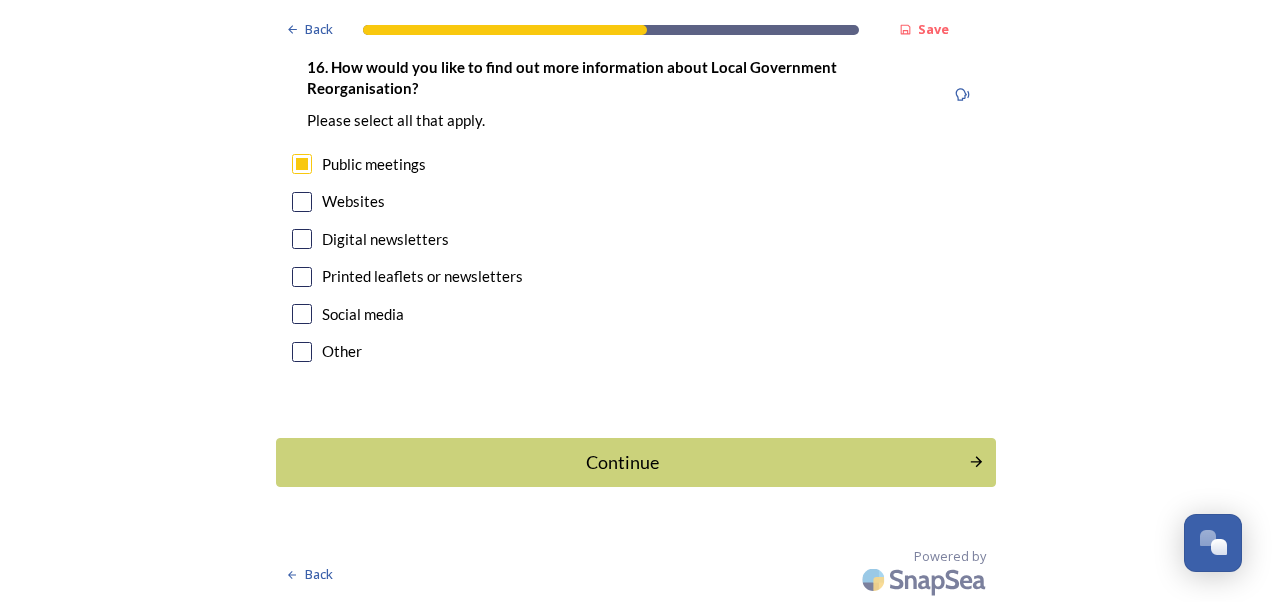 click at bounding box center (302, 202) 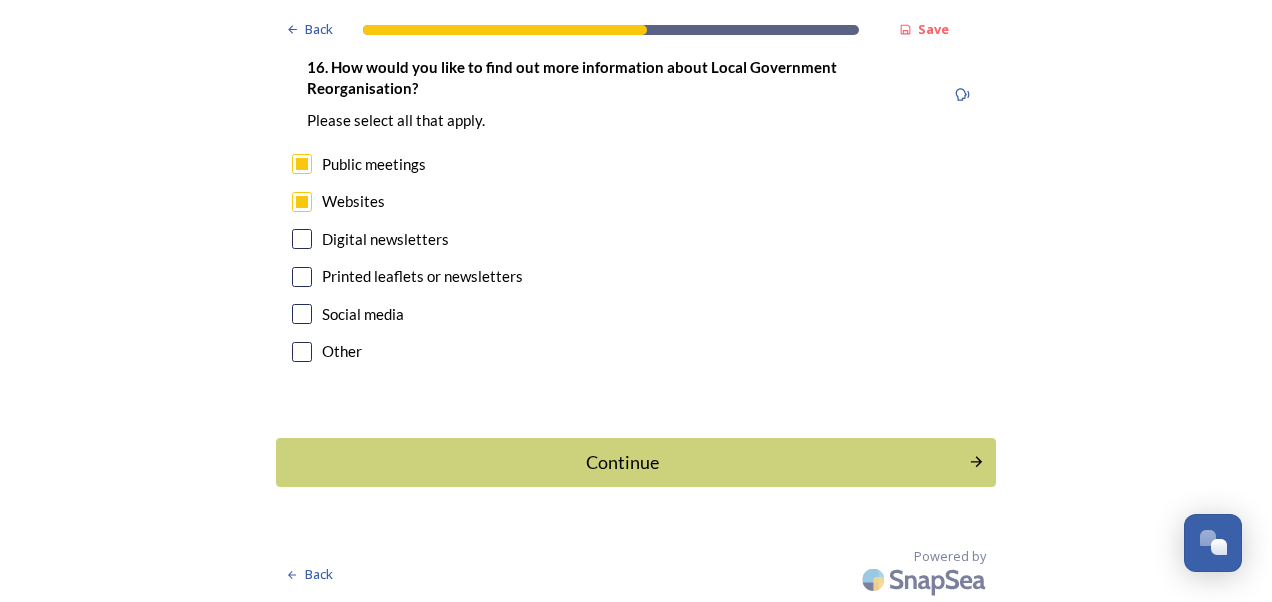 click at bounding box center [302, 239] 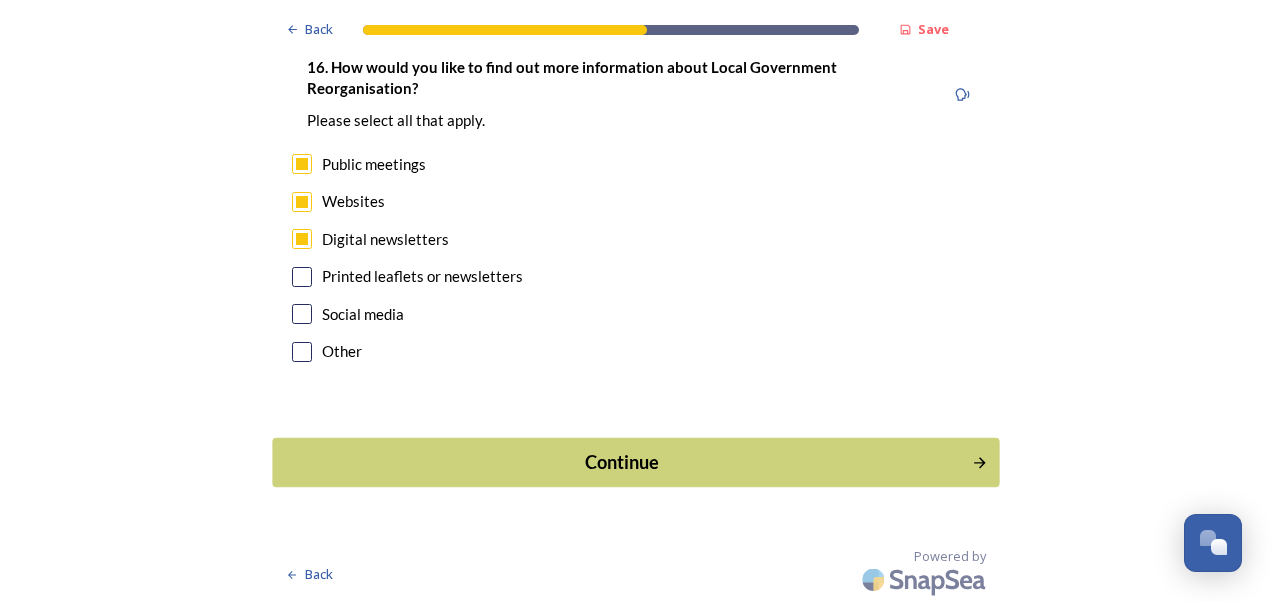 click on "Continue" at bounding box center (635, 462) 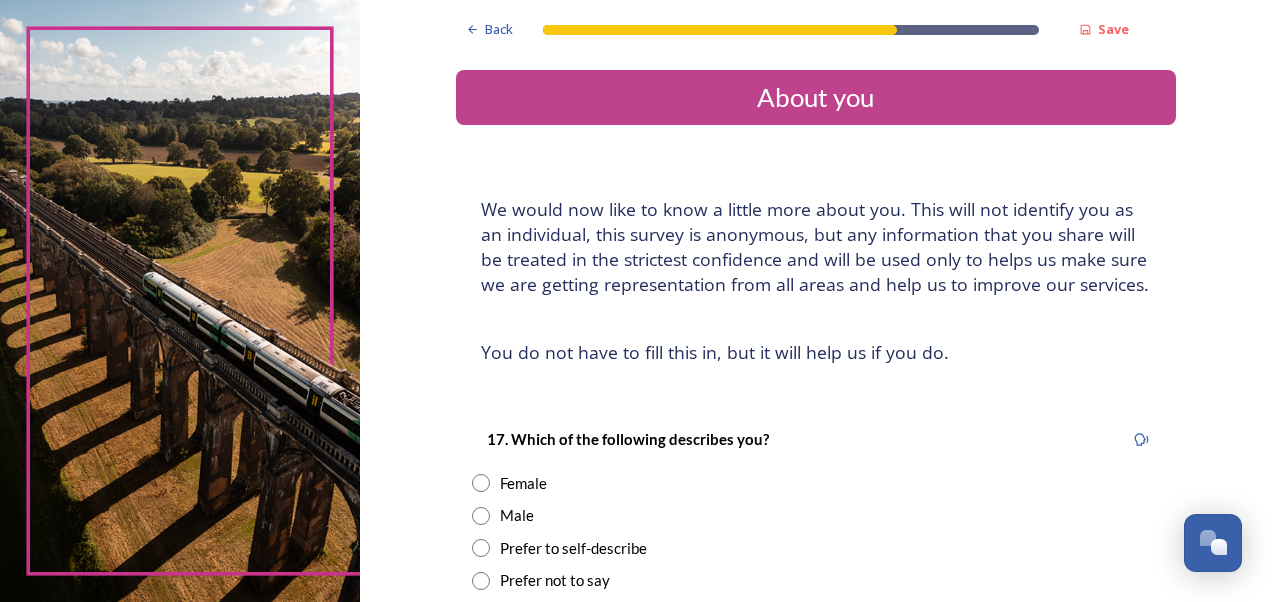 click at bounding box center (481, 516) 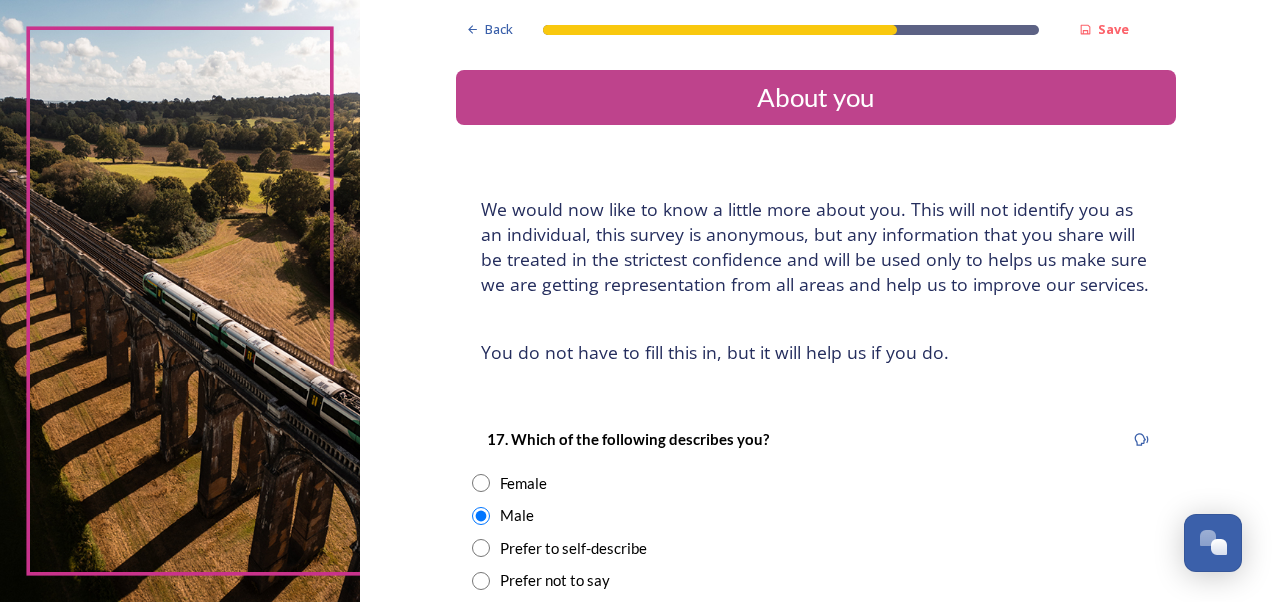 click at bounding box center (481, 516) 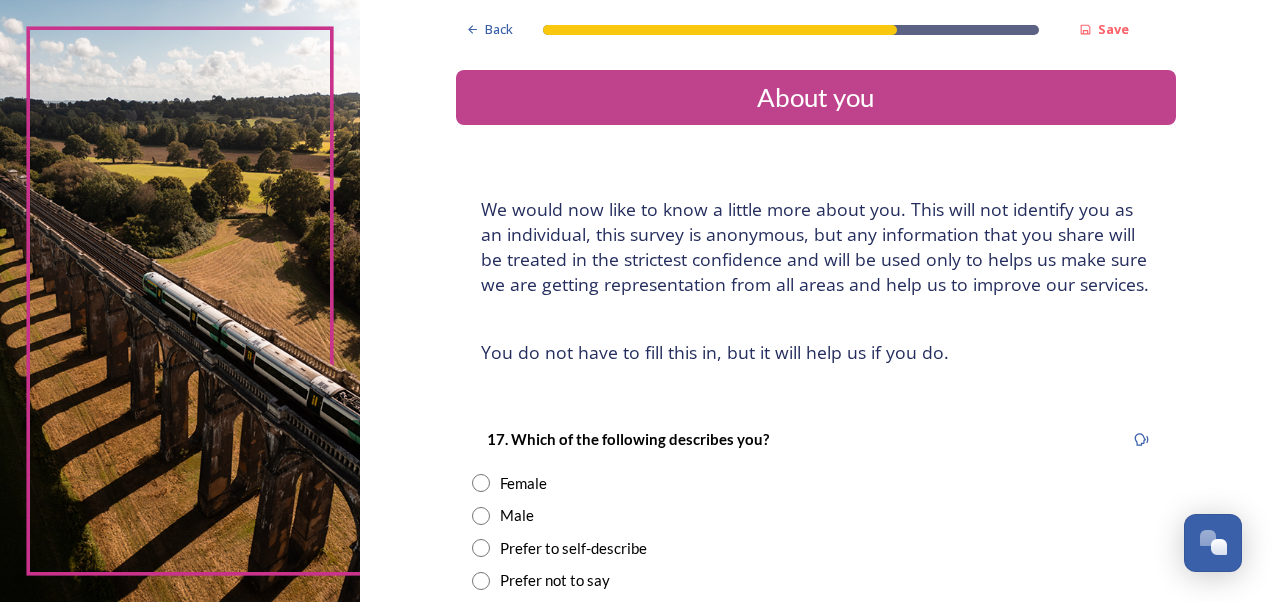 click at bounding box center [481, 516] 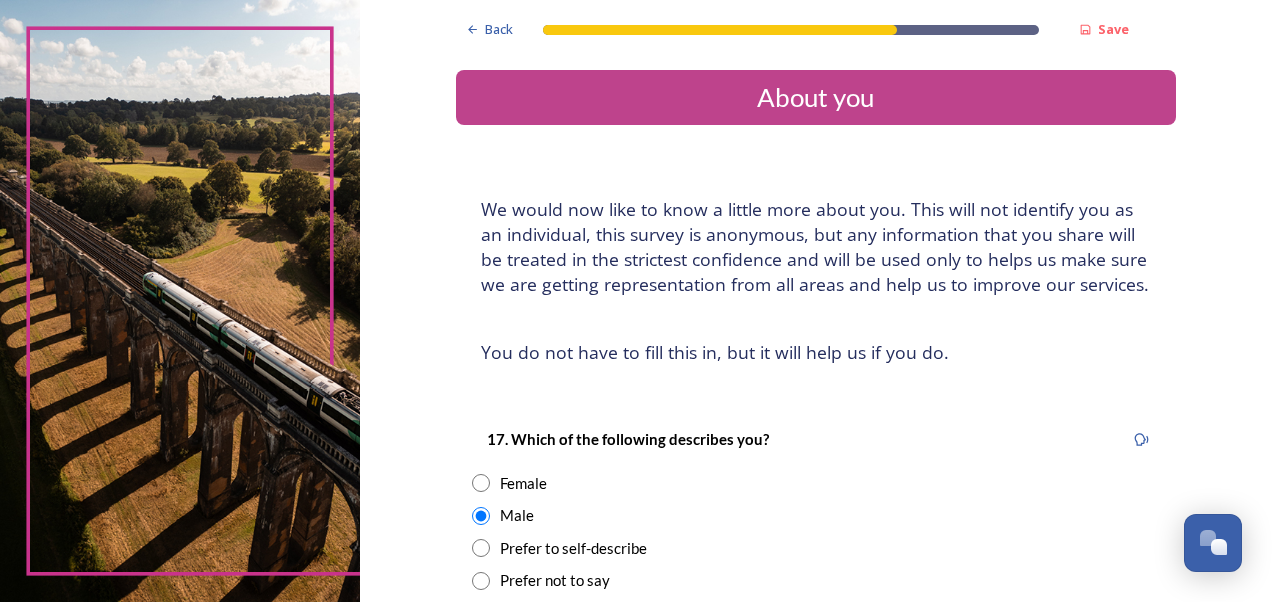 click at bounding box center (481, 516) 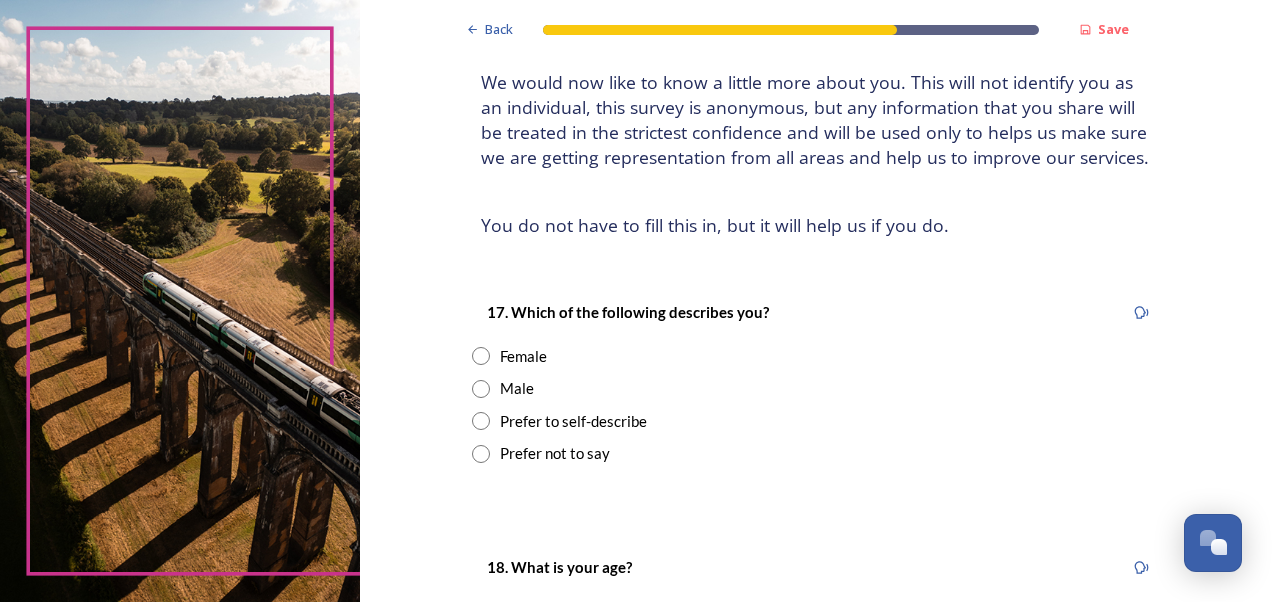 scroll, scrollTop: 146, scrollLeft: 0, axis: vertical 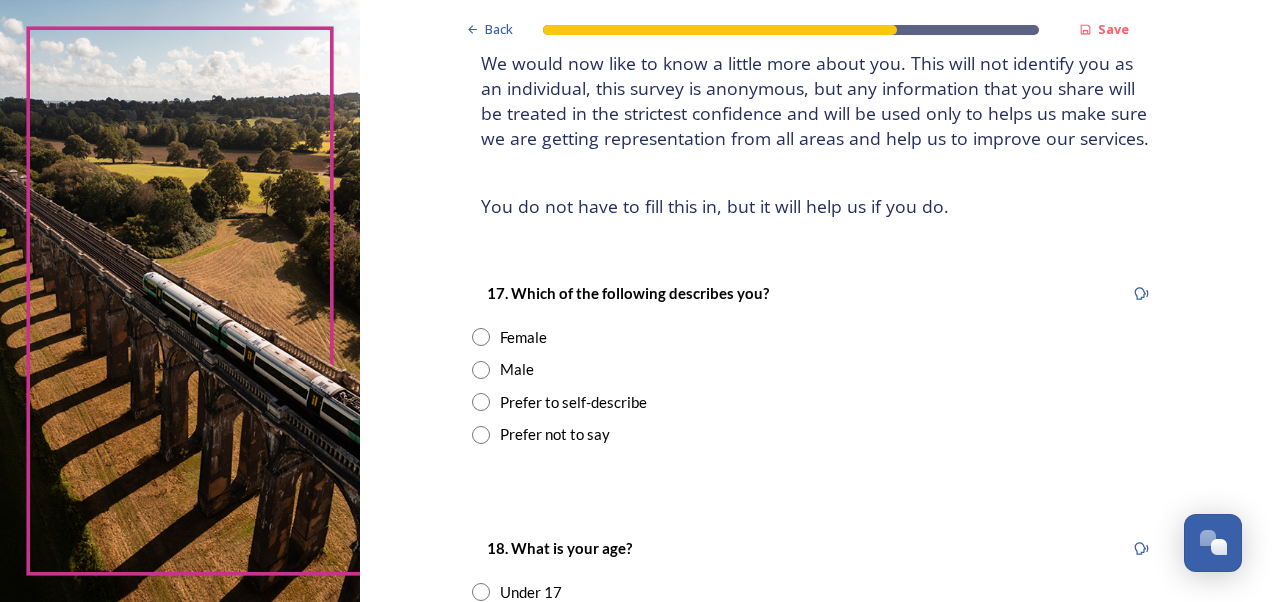 click at bounding box center [481, 370] 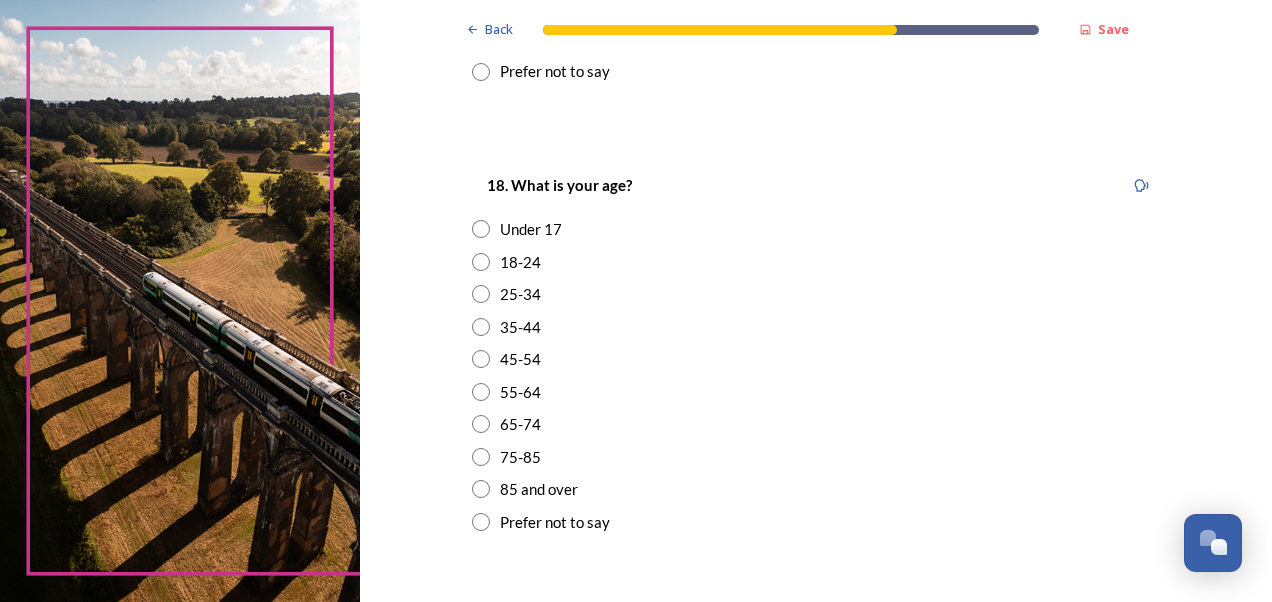 scroll, scrollTop: 518, scrollLeft: 0, axis: vertical 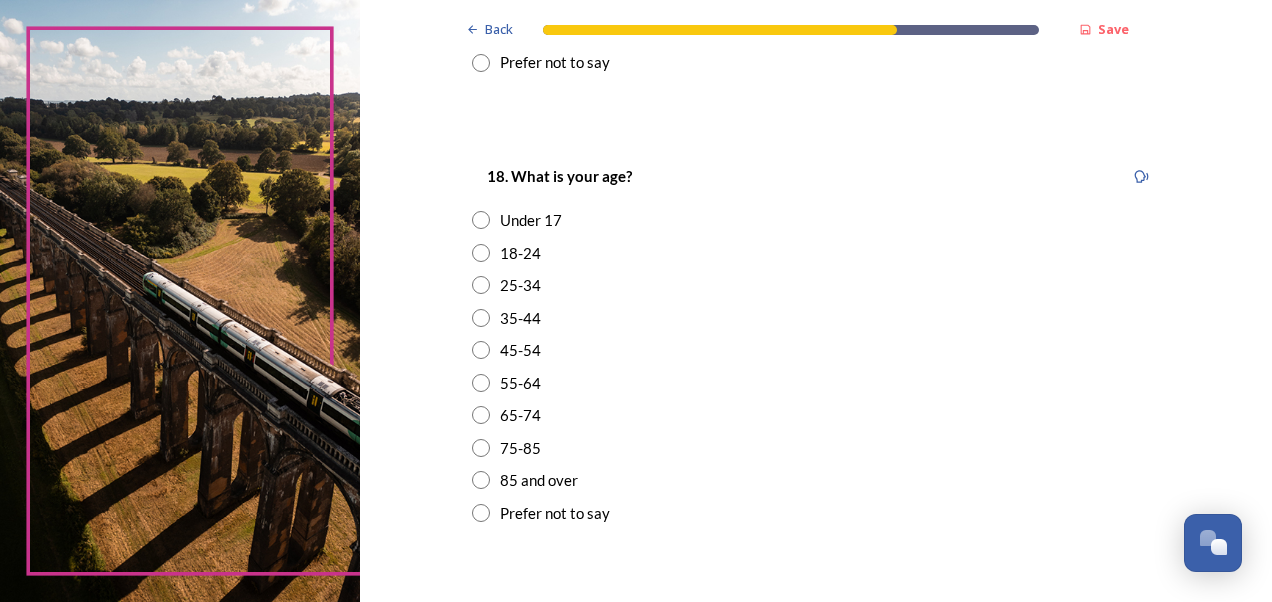 click at bounding box center [481, 318] 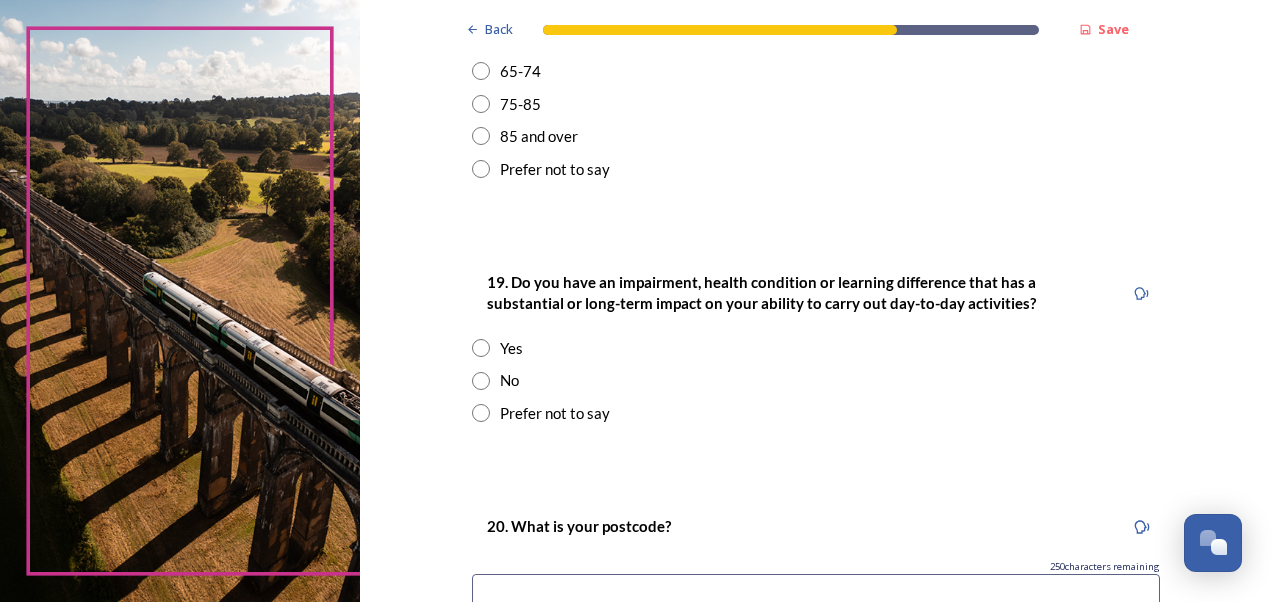 scroll, scrollTop: 880, scrollLeft: 0, axis: vertical 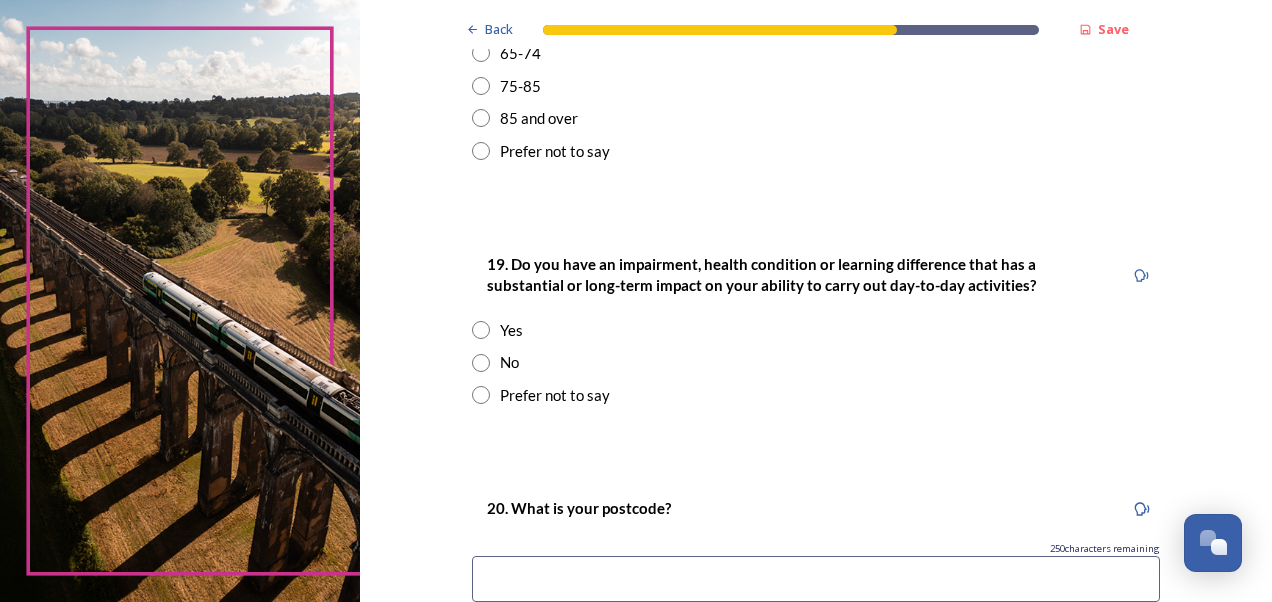 click at bounding box center (481, 363) 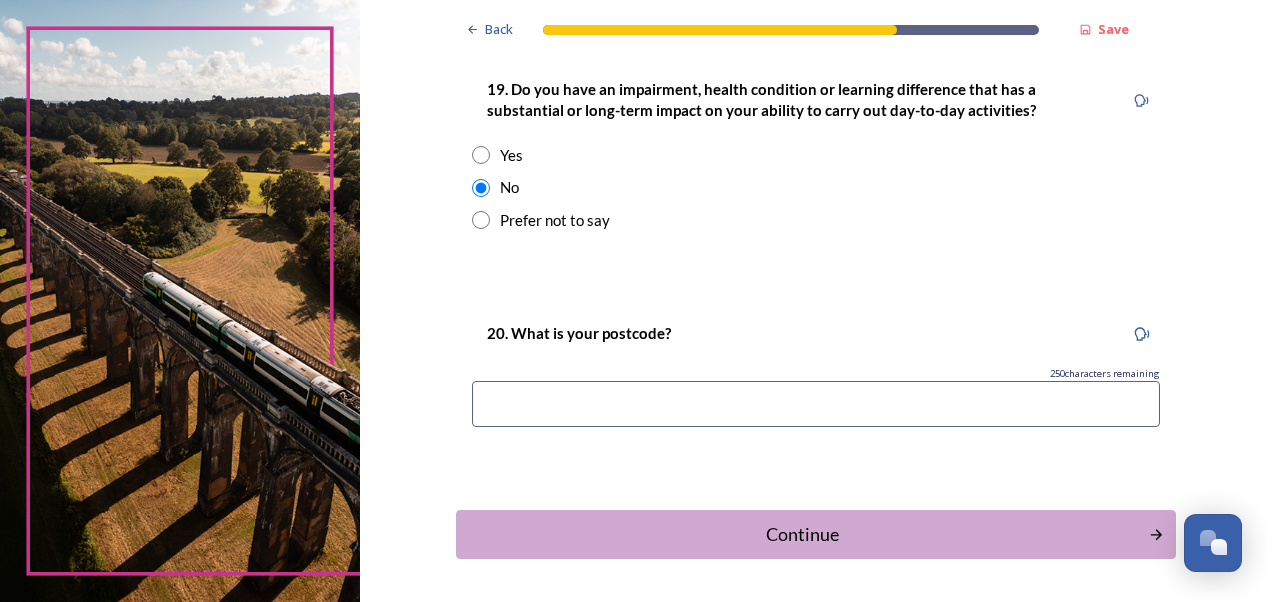scroll, scrollTop: 1111, scrollLeft: 0, axis: vertical 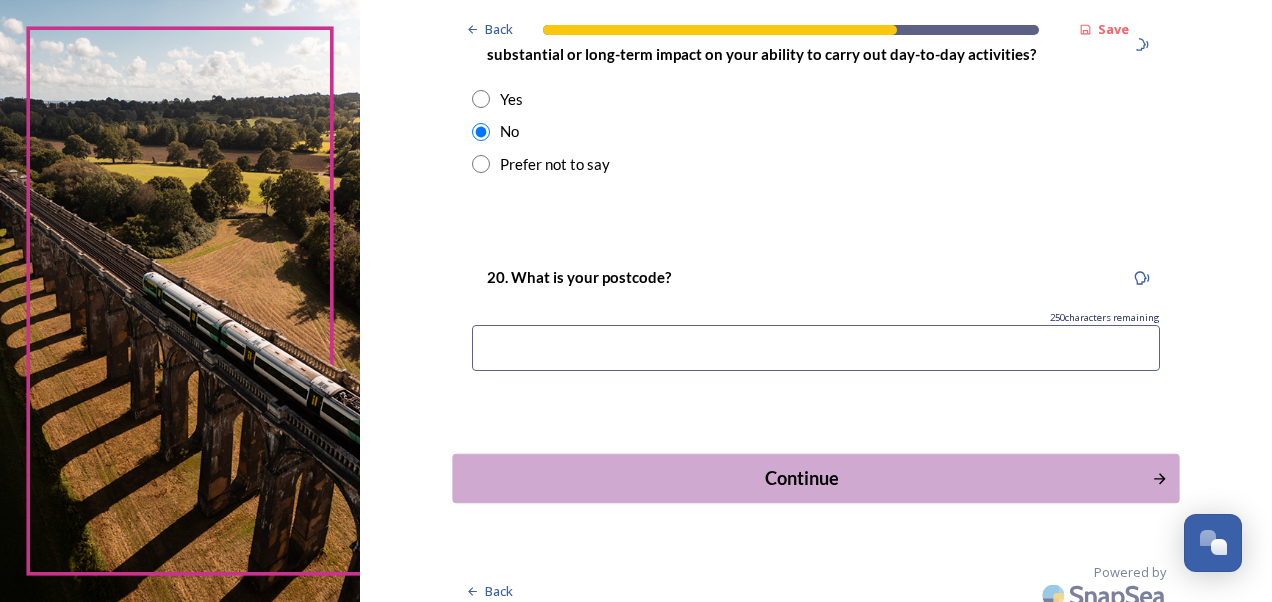 click on "Continue" at bounding box center [801, 478] 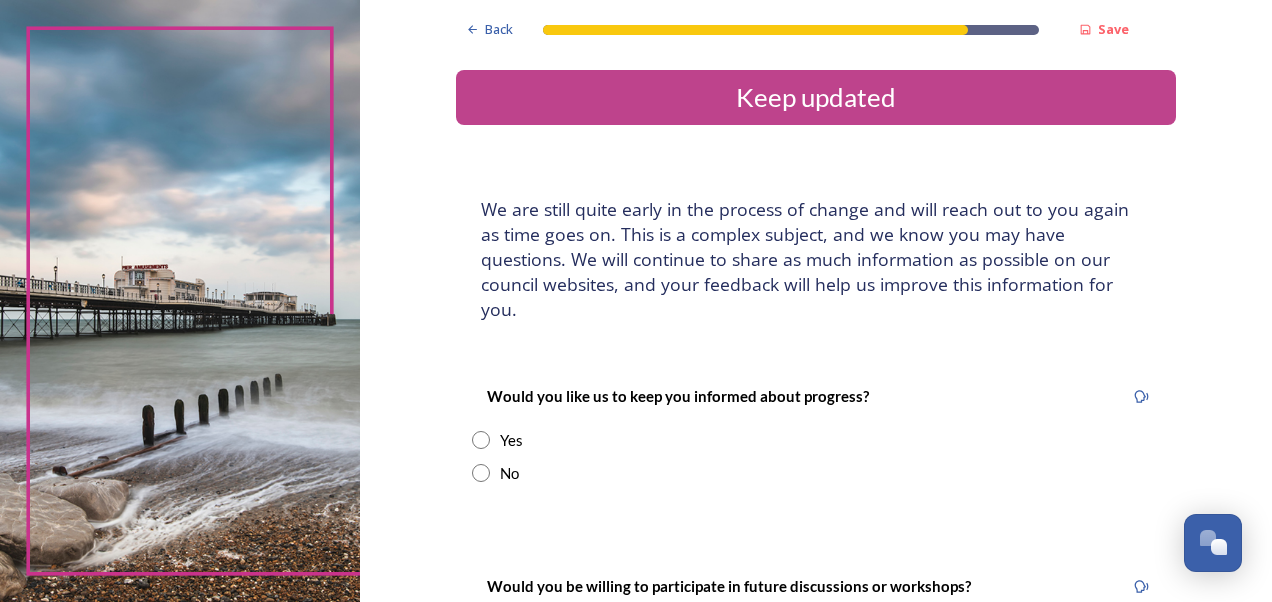 click on "Back Save Keep updated We are still quite early in the process of change and will reach out to you again as time goes on. This is a complex subject, and we know you may have questions. We will continue to share as much information as possible on our council websites, and your feedback will help us improve this information for you. Would you like us to keep you informed about progress? Yes No Would you be willing to participate in future discussions or workshops? Yes No Submit your survey responses   Back Powered by" at bounding box center (816, 454) 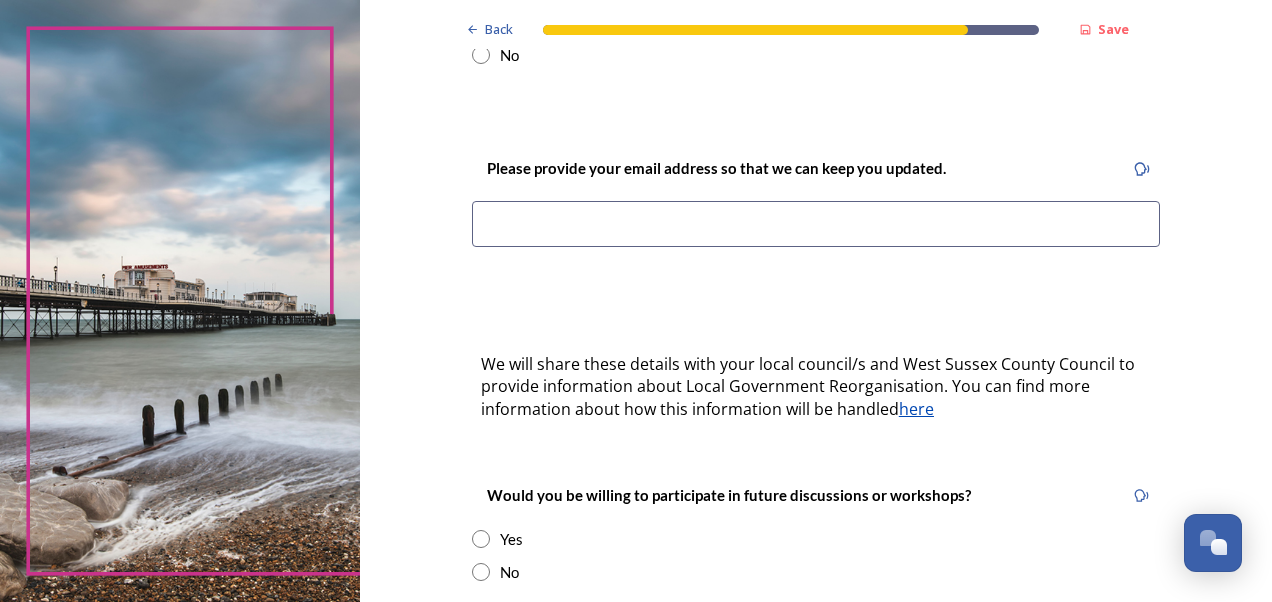 scroll, scrollTop: 420, scrollLeft: 0, axis: vertical 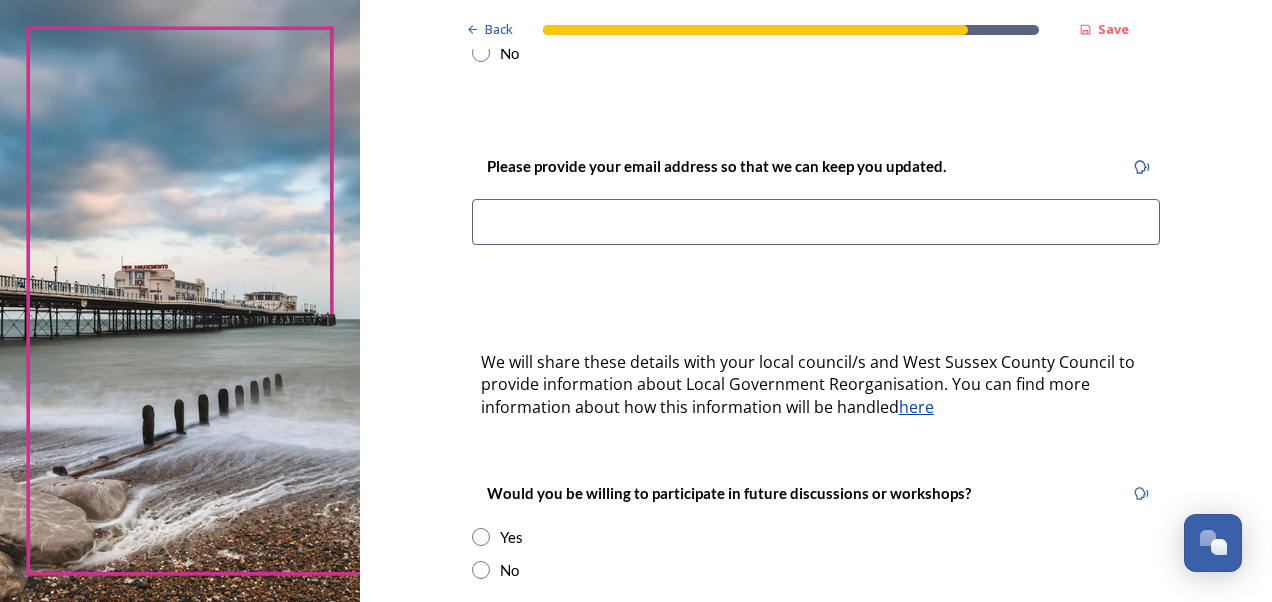click at bounding box center [816, 222] 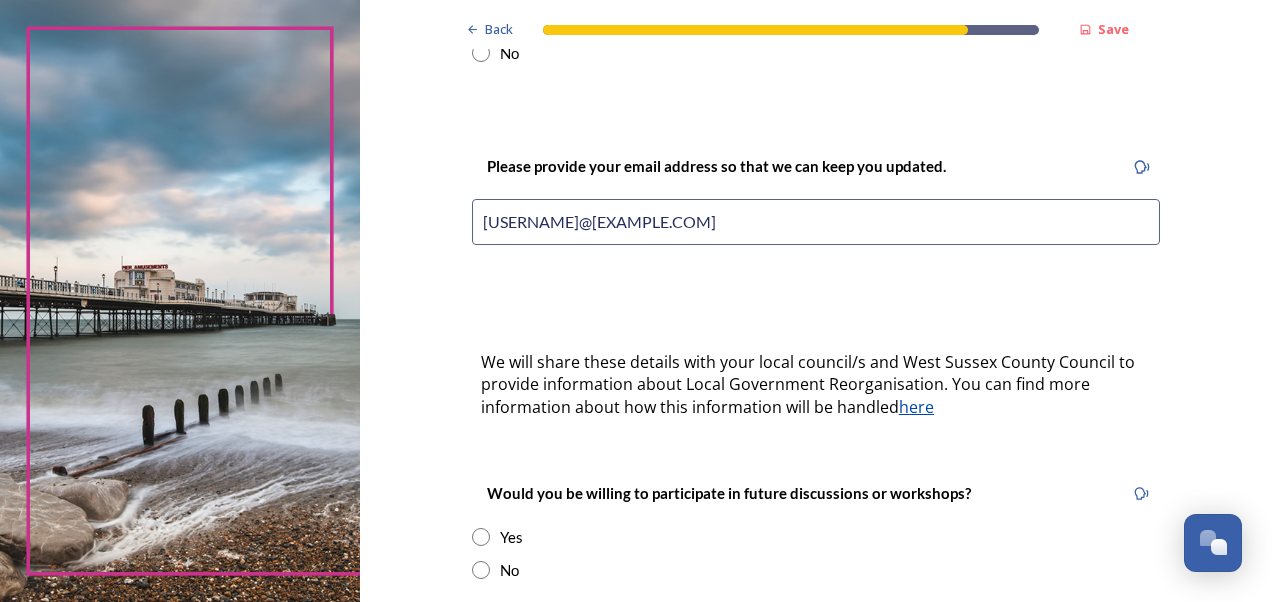 click at bounding box center [481, 537] 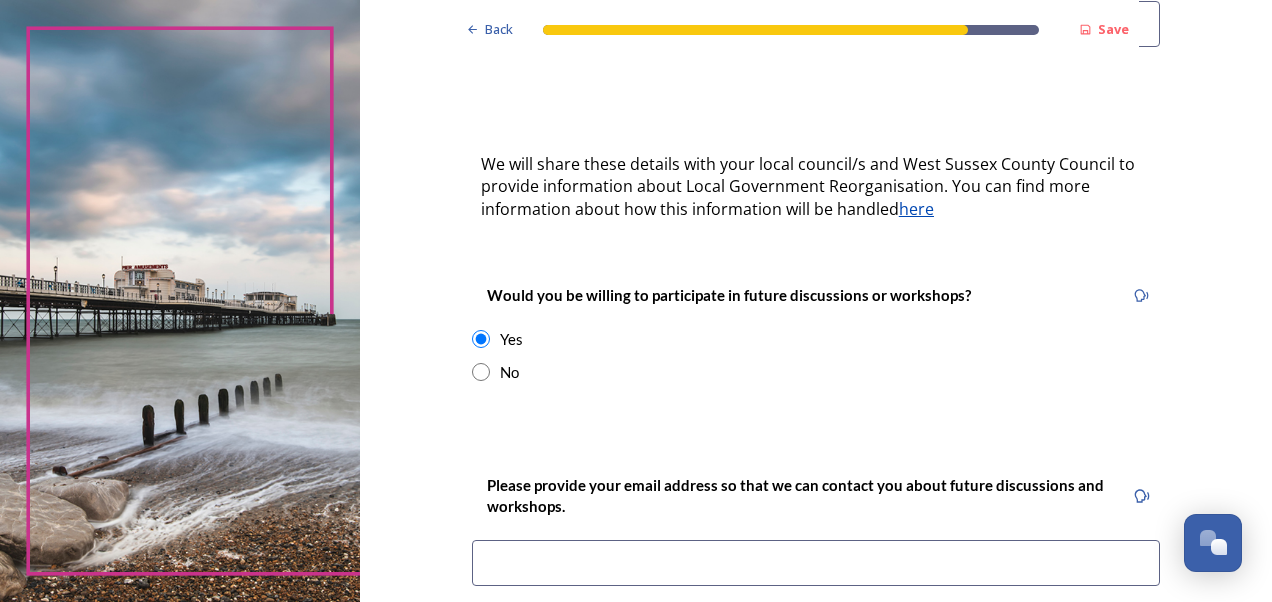 scroll, scrollTop: 834, scrollLeft: 0, axis: vertical 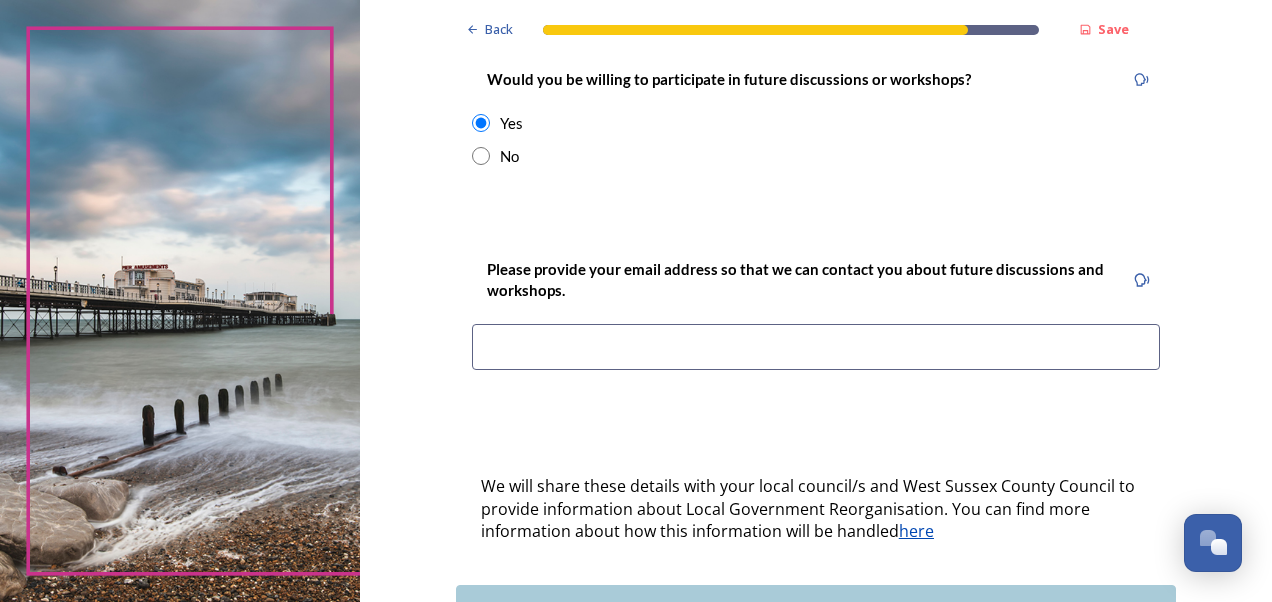 click at bounding box center [816, 347] 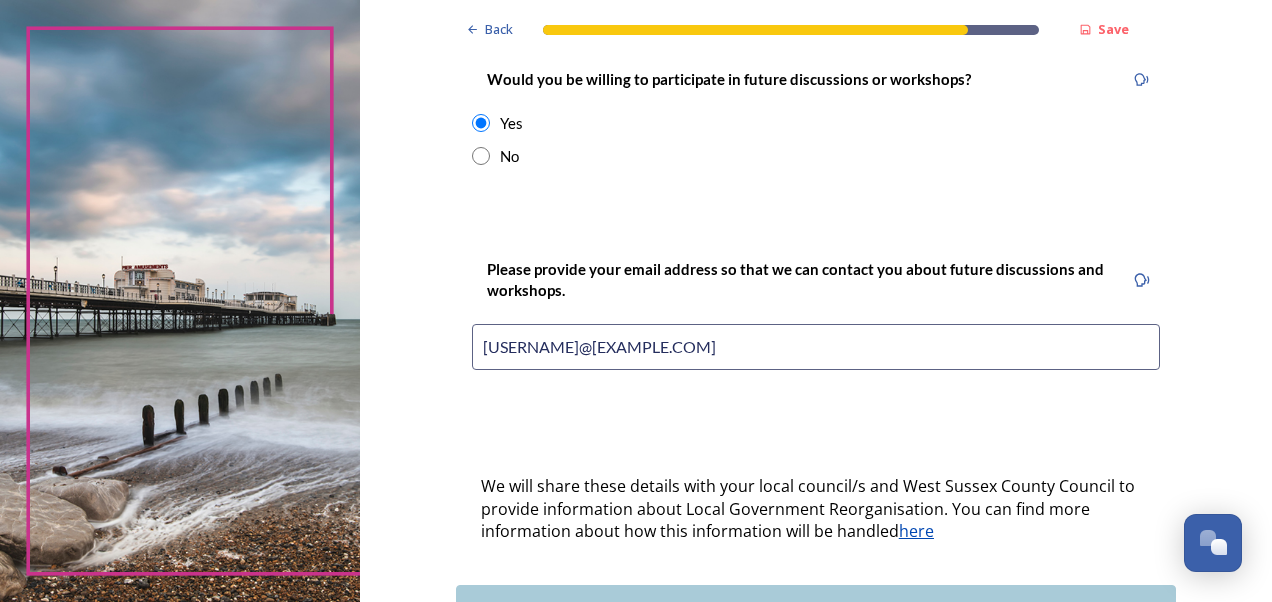 scroll, scrollTop: 955, scrollLeft: 0, axis: vertical 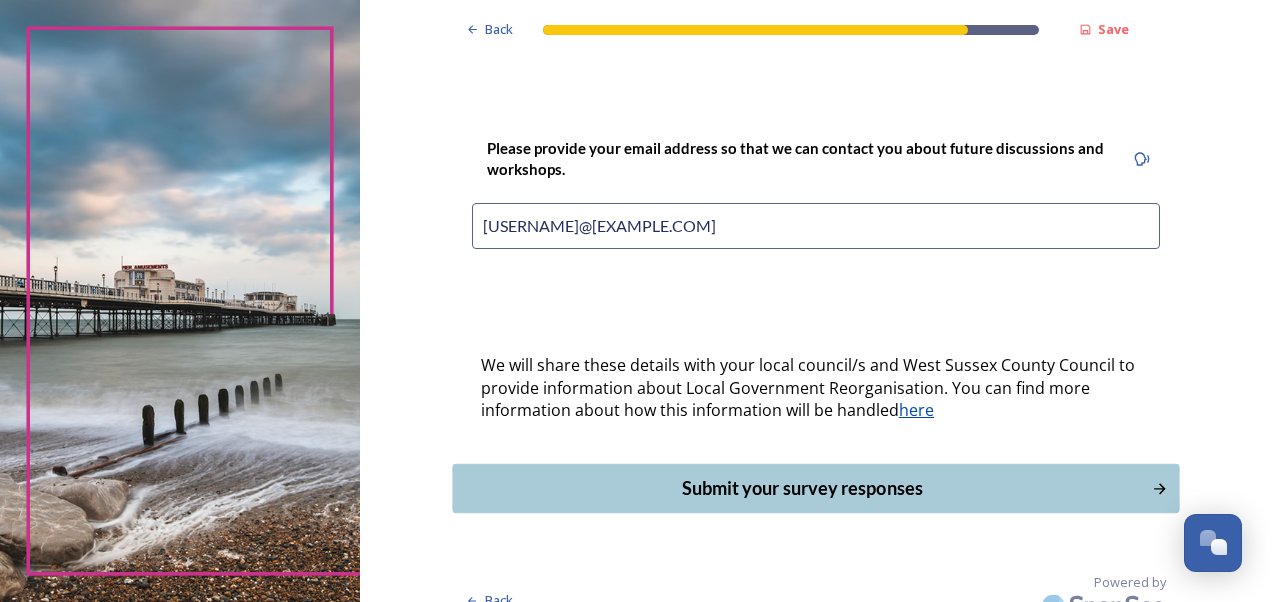 click on "Submit your survey responses" at bounding box center [801, 488] 